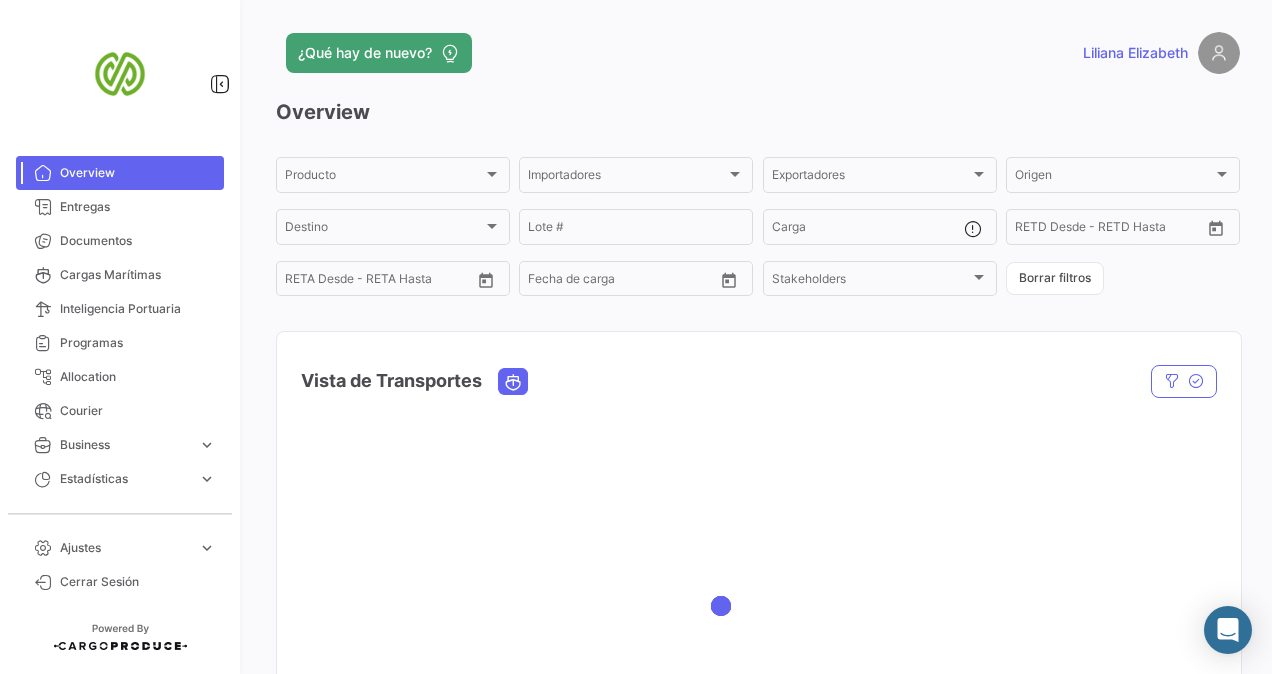 scroll, scrollTop: 0, scrollLeft: 0, axis: both 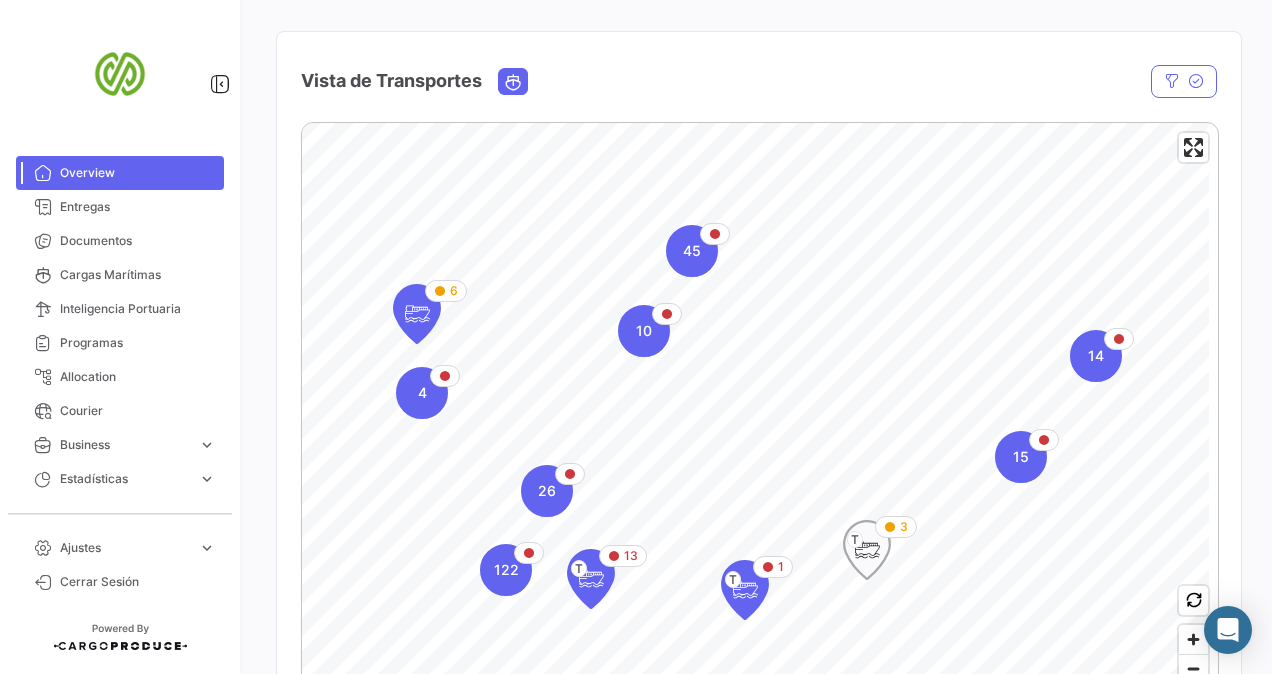 click on "3" 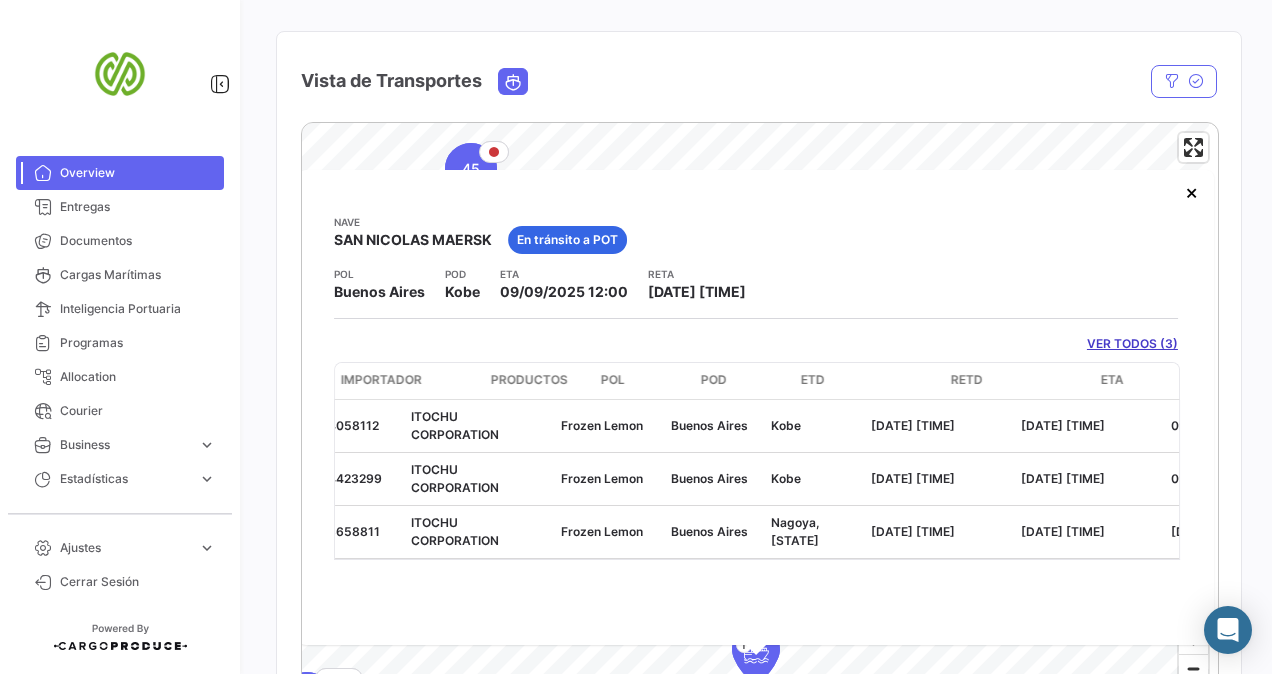 scroll, scrollTop: 0, scrollLeft: 0, axis: both 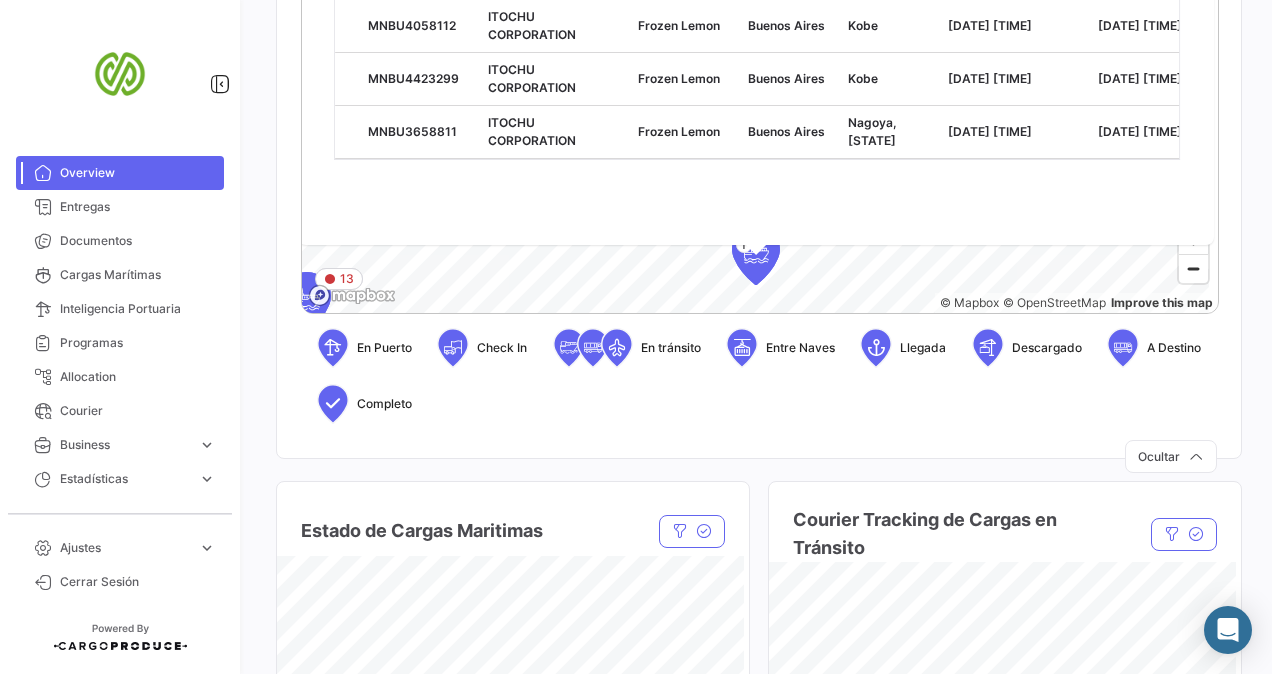 click 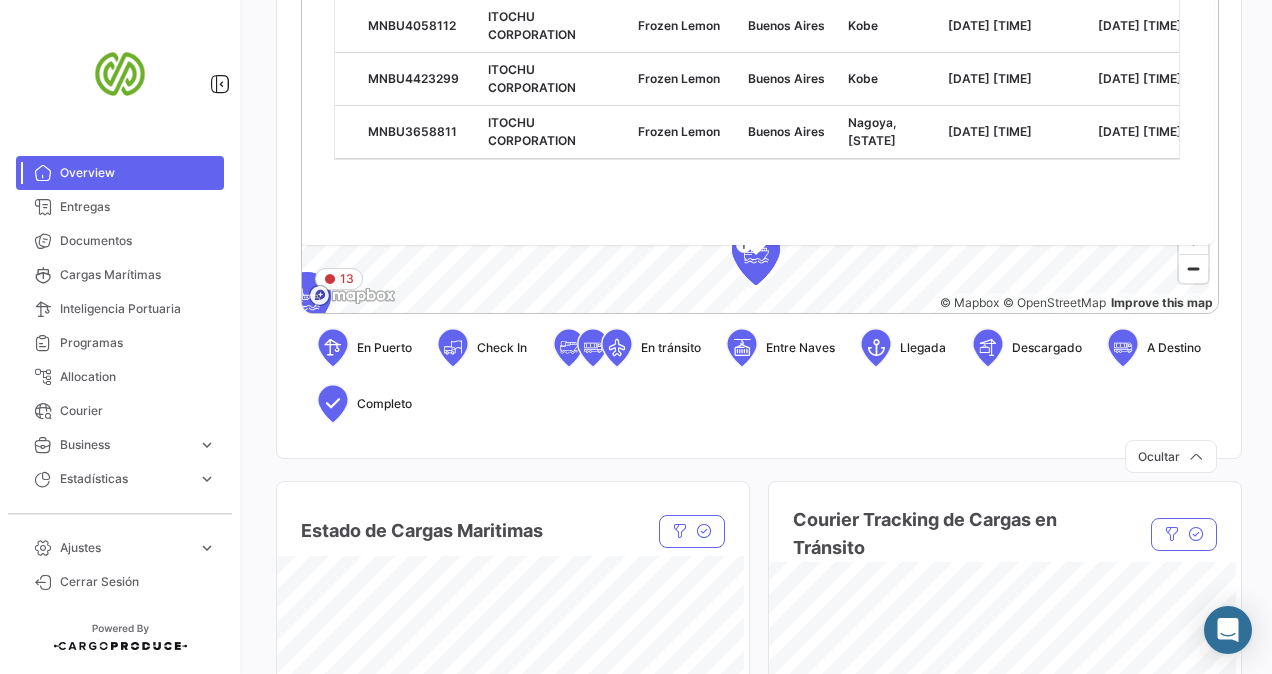 click on "Check In" 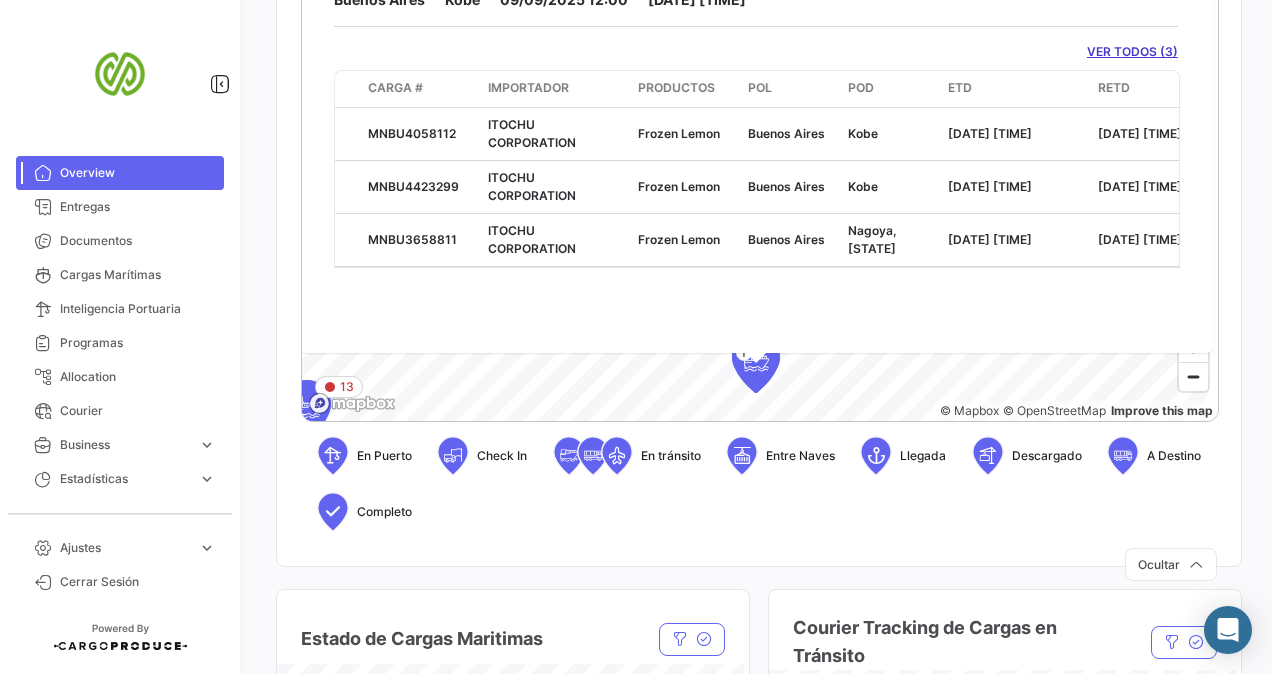 scroll, scrollTop: 400, scrollLeft: 0, axis: vertical 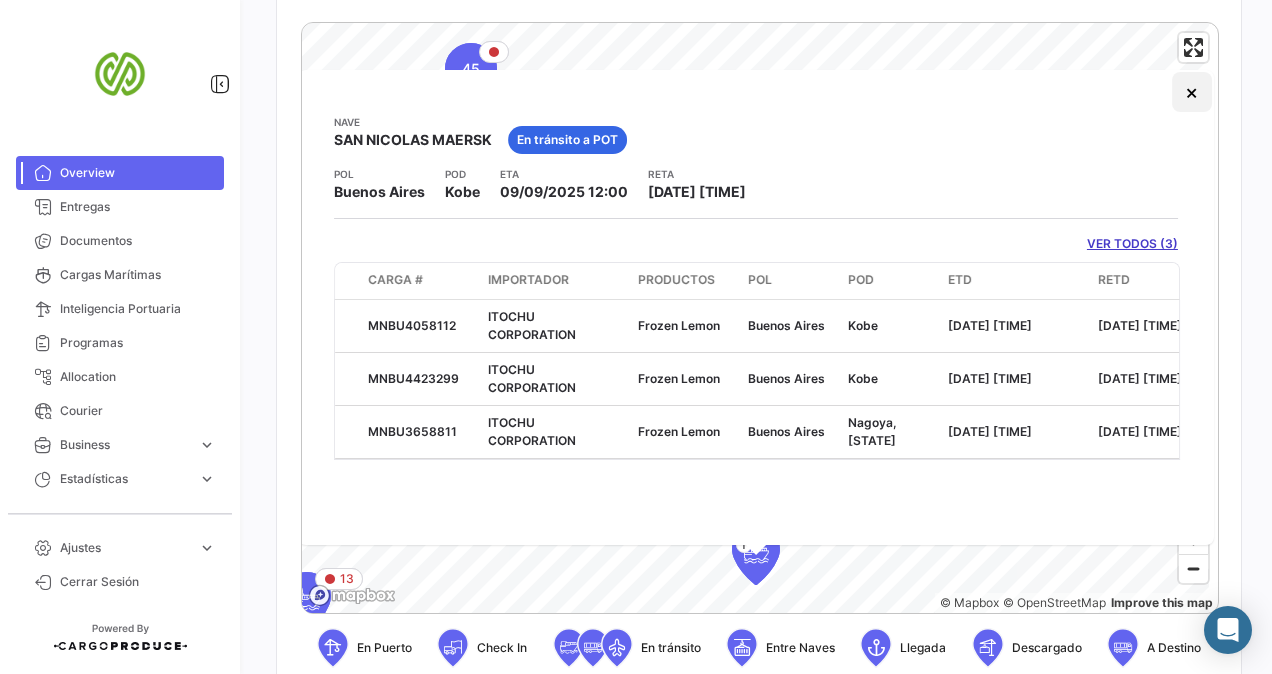 click on "×" 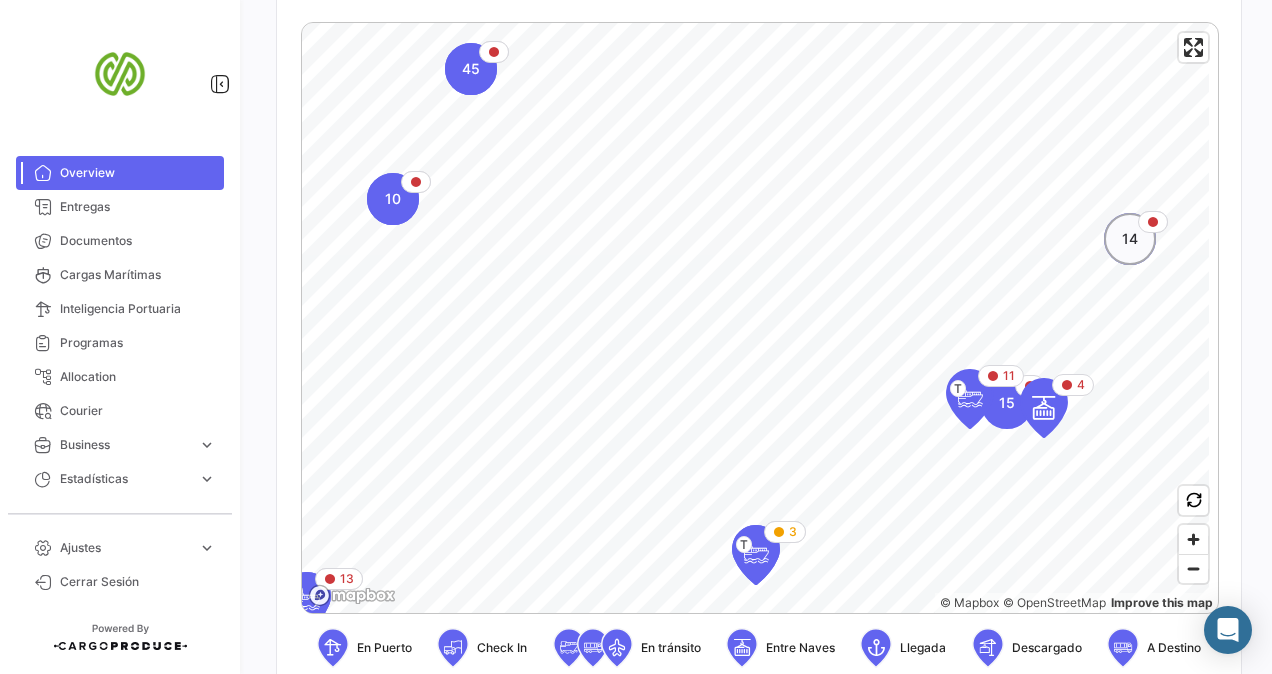 click 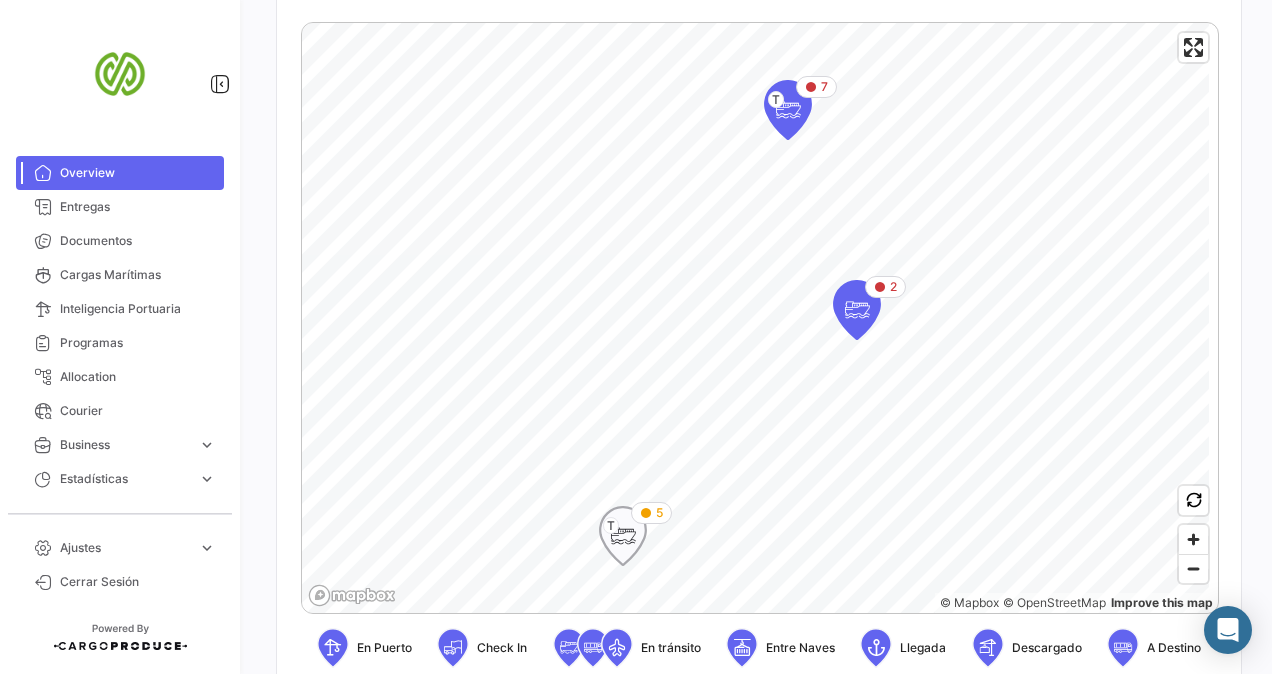 click on "5" 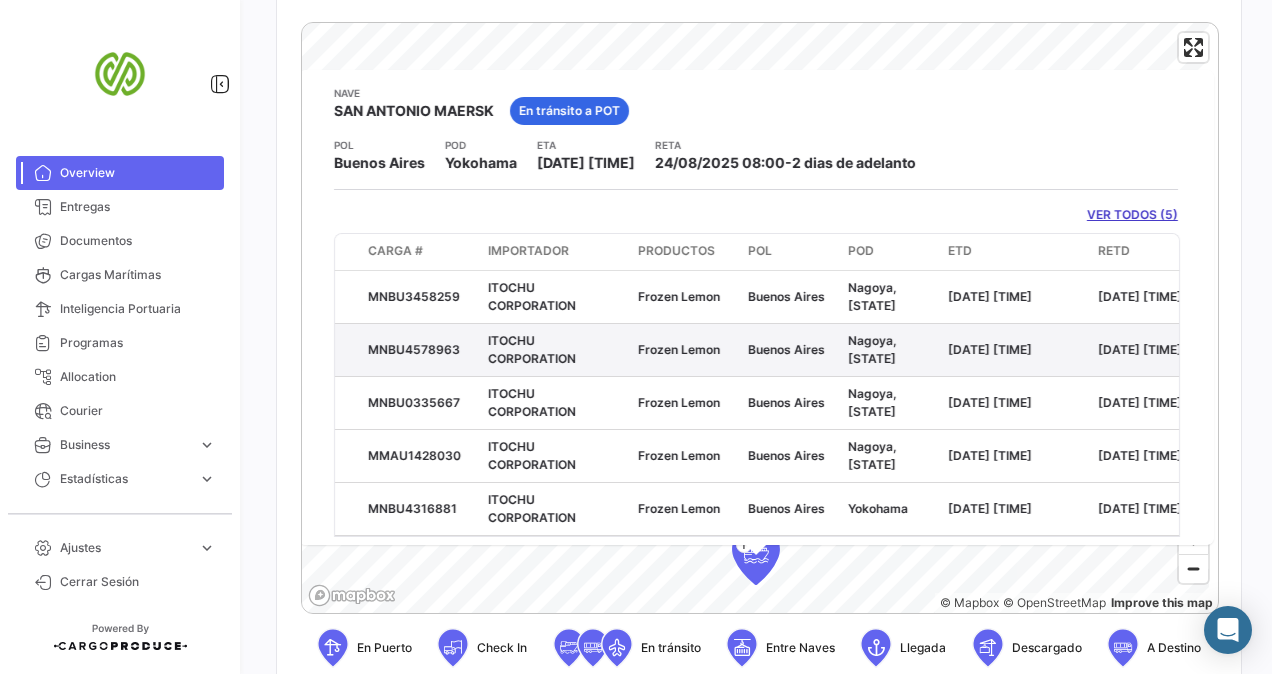 scroll, scrollTop: 0, scrollLeft: 0, axis: both 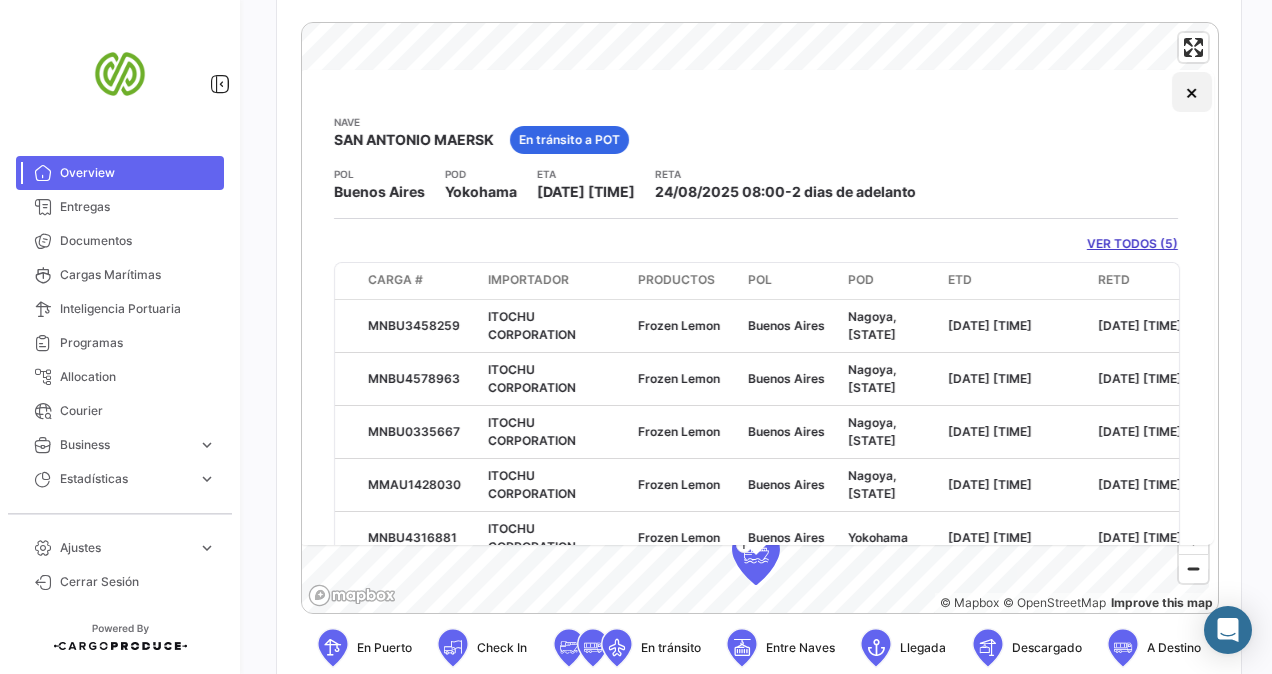 click on "×" 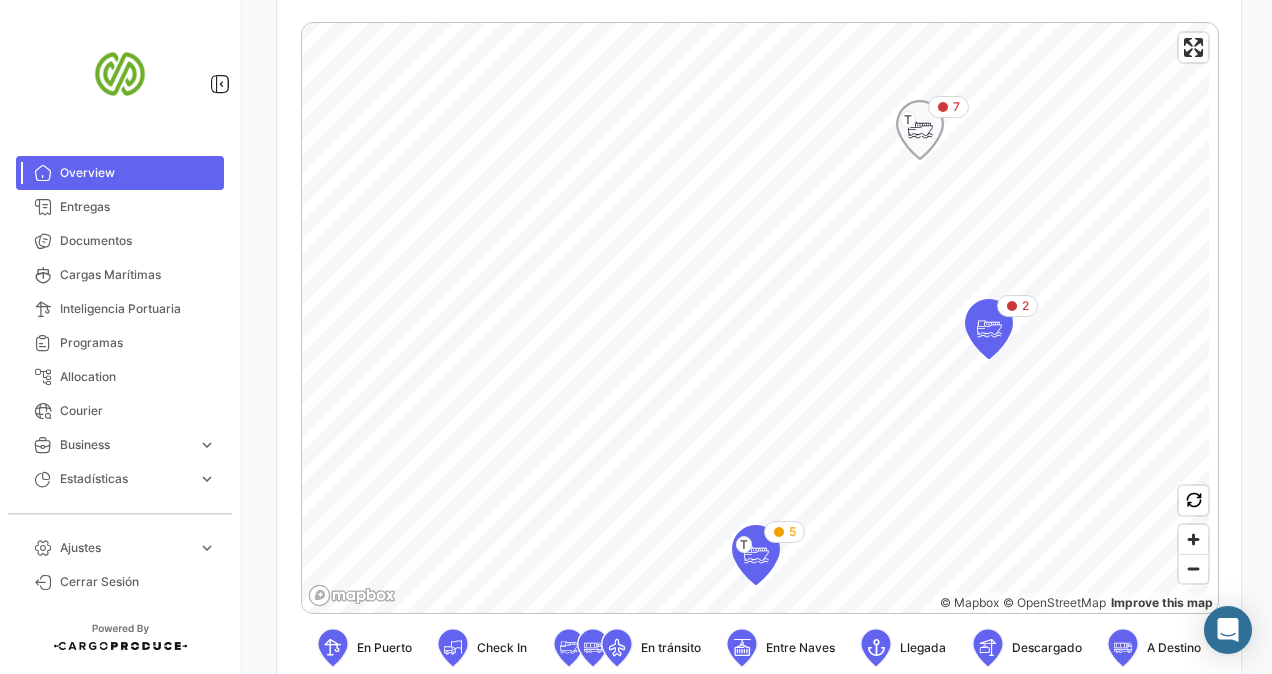click on "7" 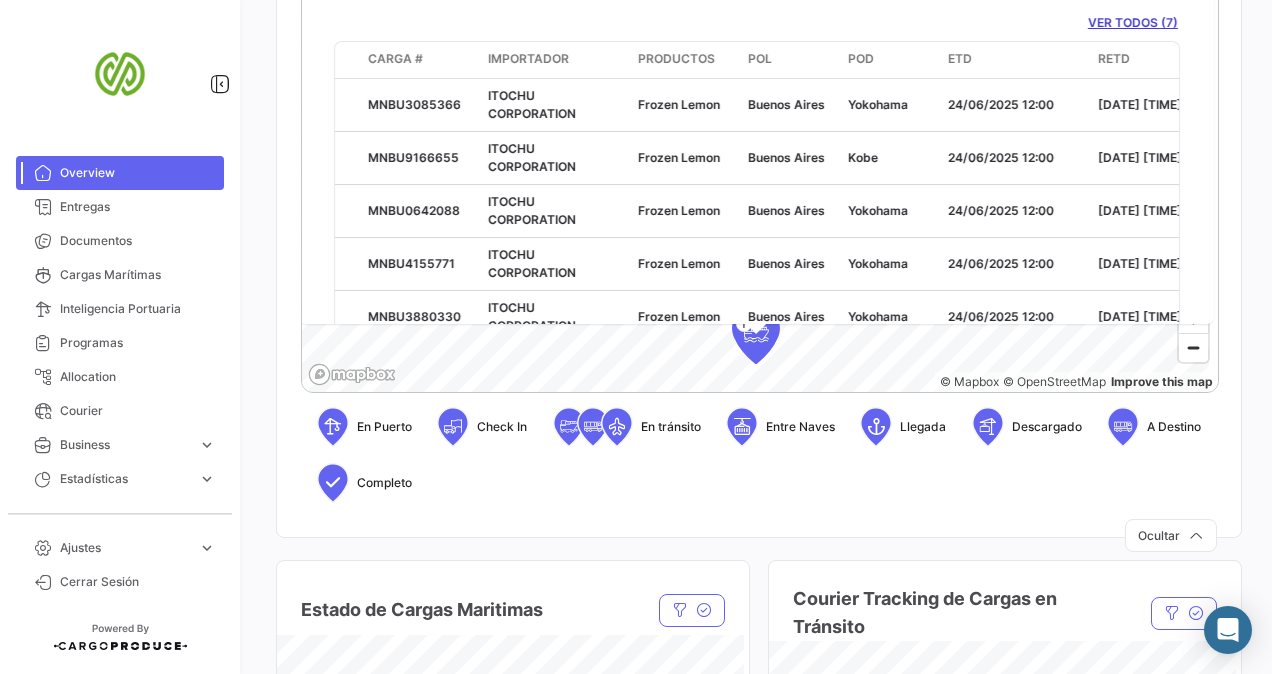 scroll, scrollTop: 625, scrollLeft: 0, axis: vertical 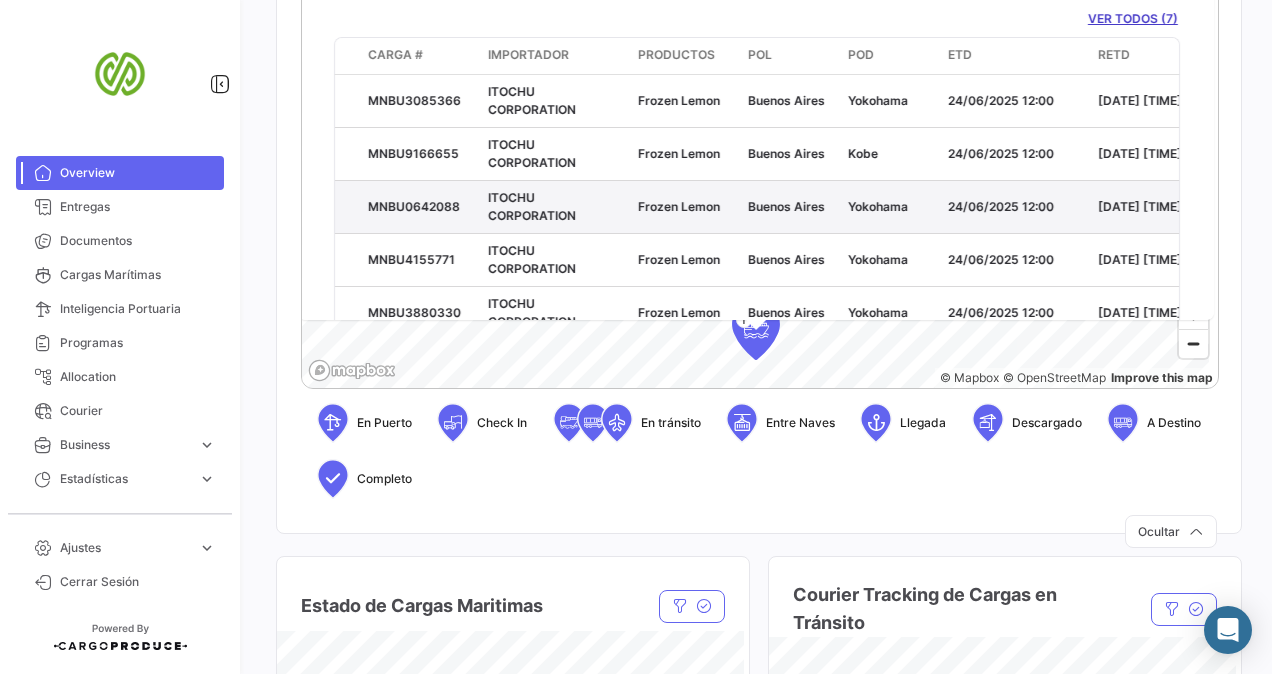 drag, startPoint x: 929, startPoint y: 187, endPoint x: 806, endPoint y: 186, distance: 123.00407 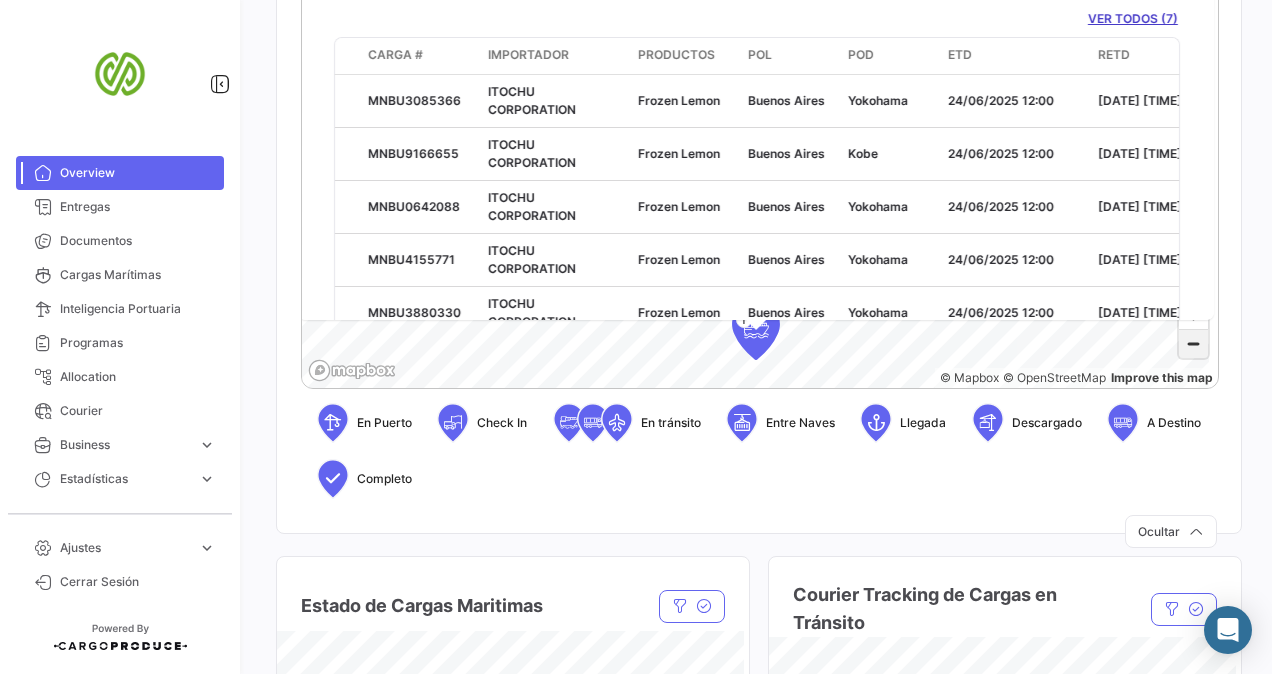 click 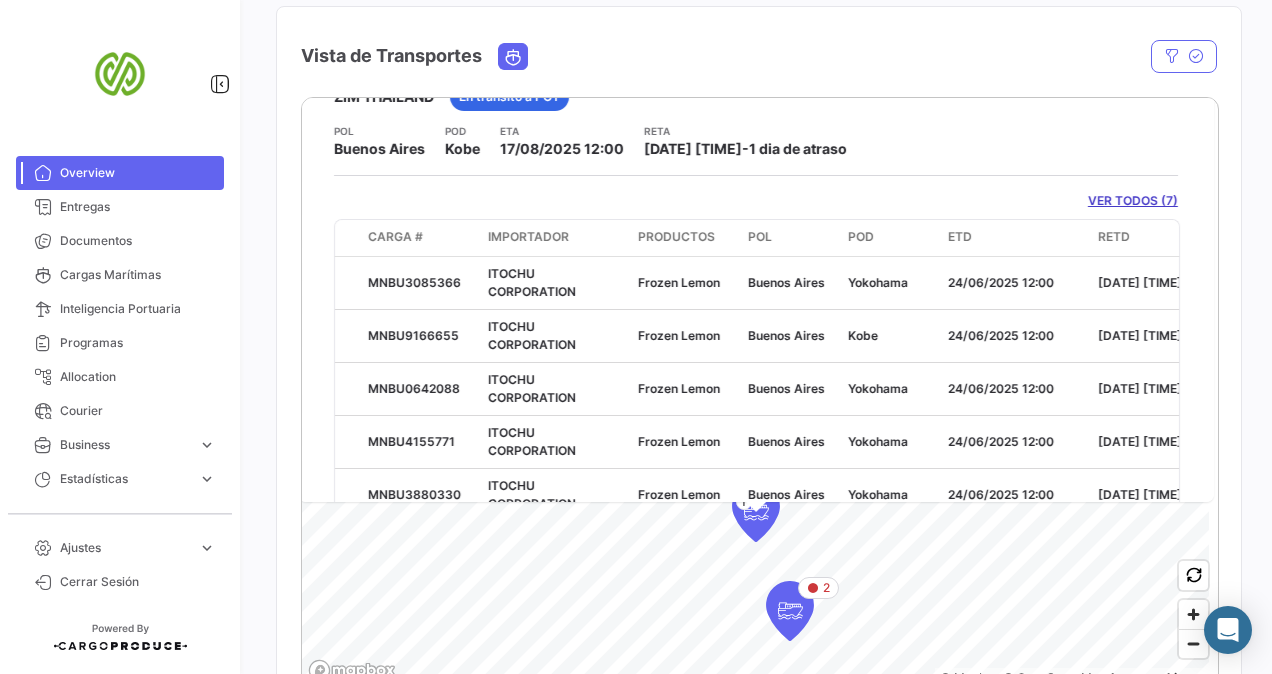 scroll, scrollTop: 322, scrollLeft: 0, axis: vertical 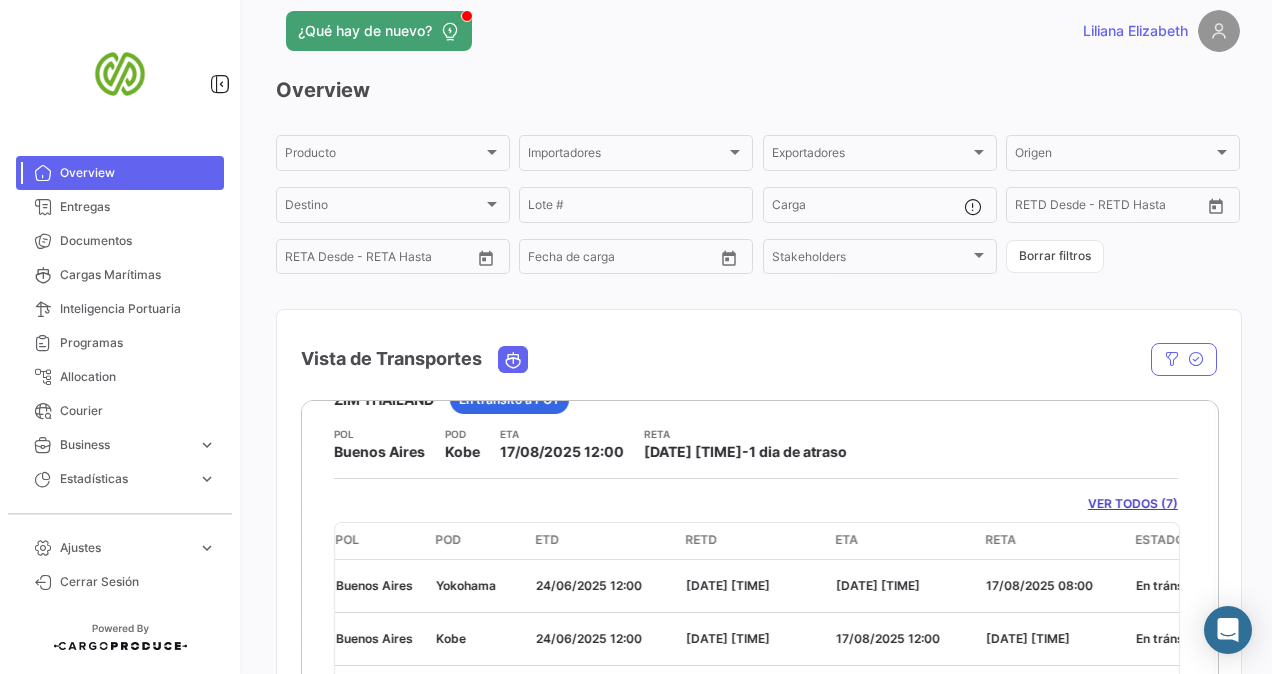 drag, startPoint x: 888, startPoint y: 448, endPoint x: 886, endPoint y: 487, distance: 39.051247 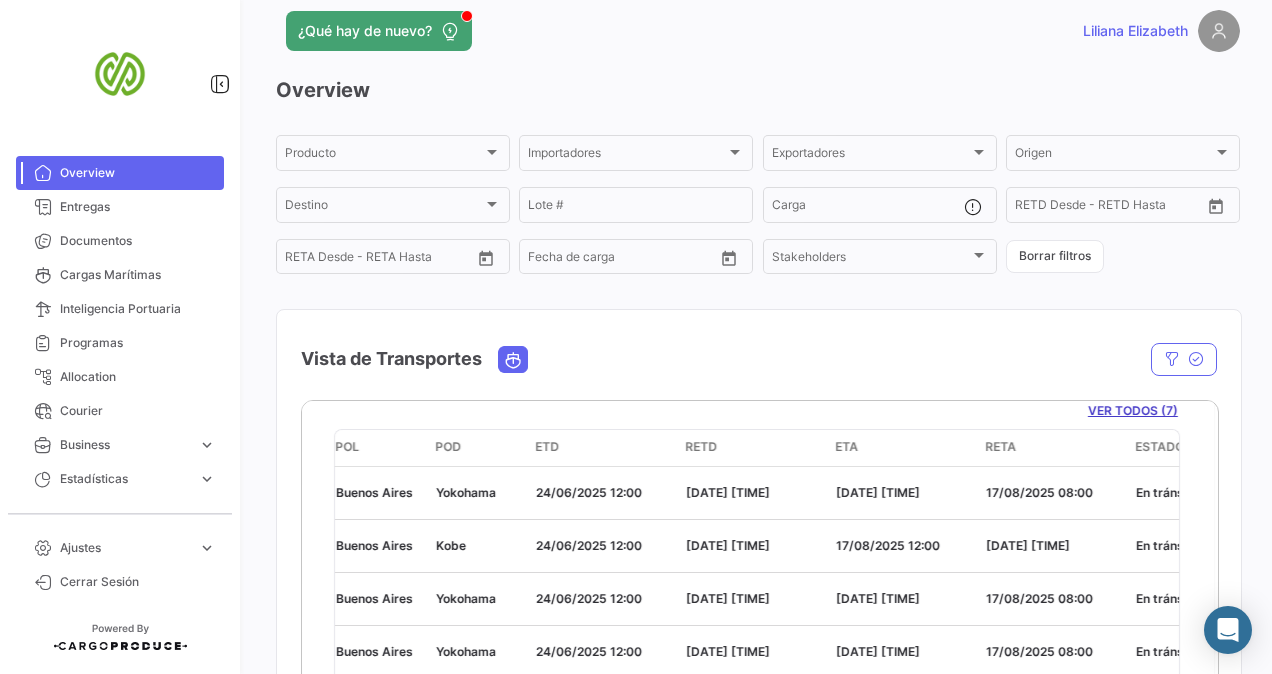 scroll, scrollTop: 182, scrollLeft: 0, axis: vertical 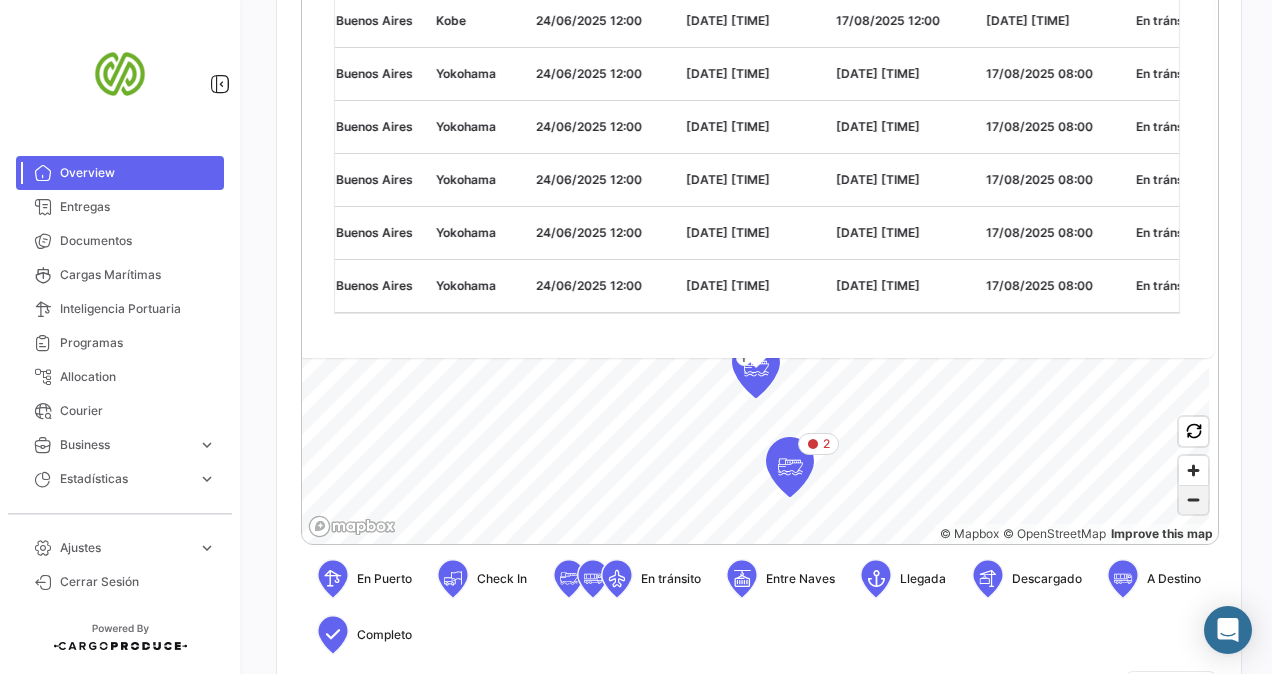click 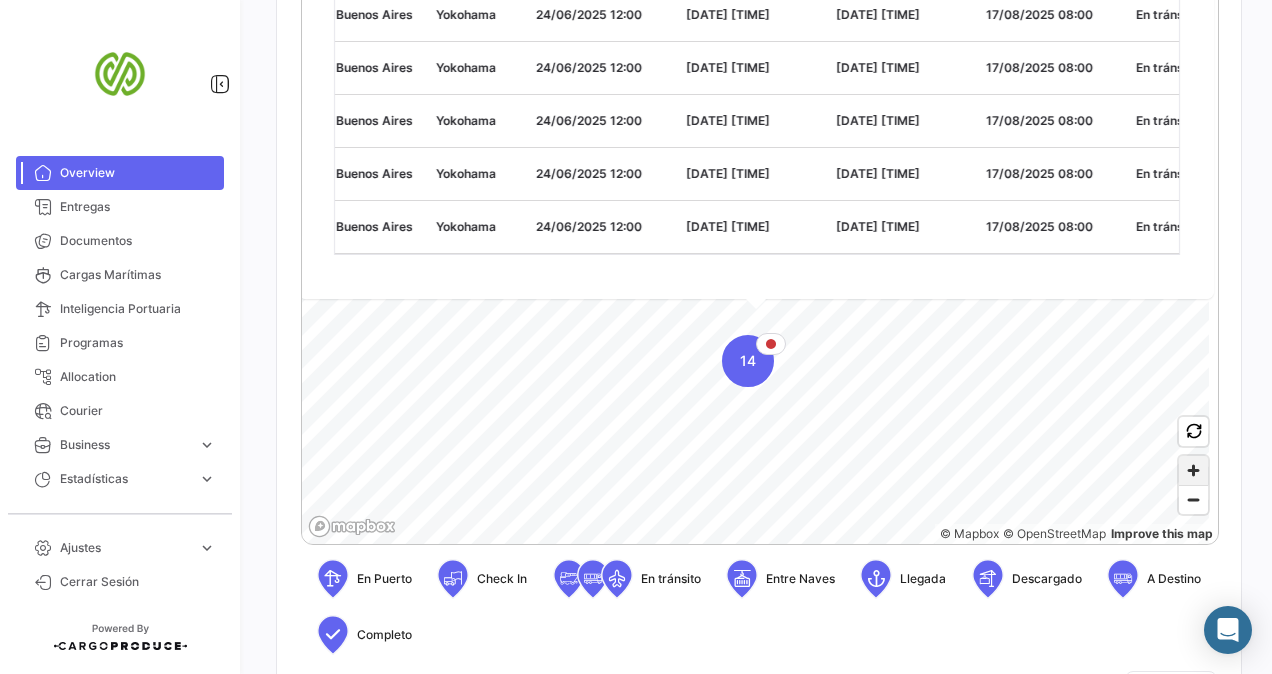click 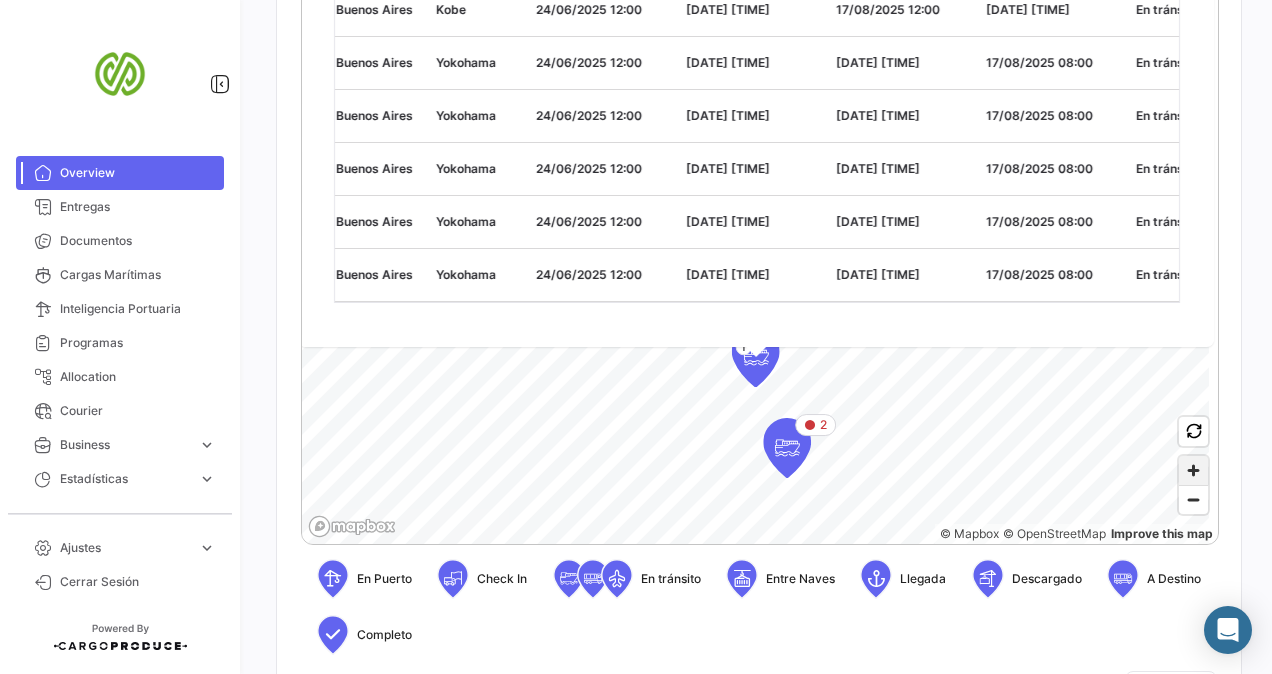 click 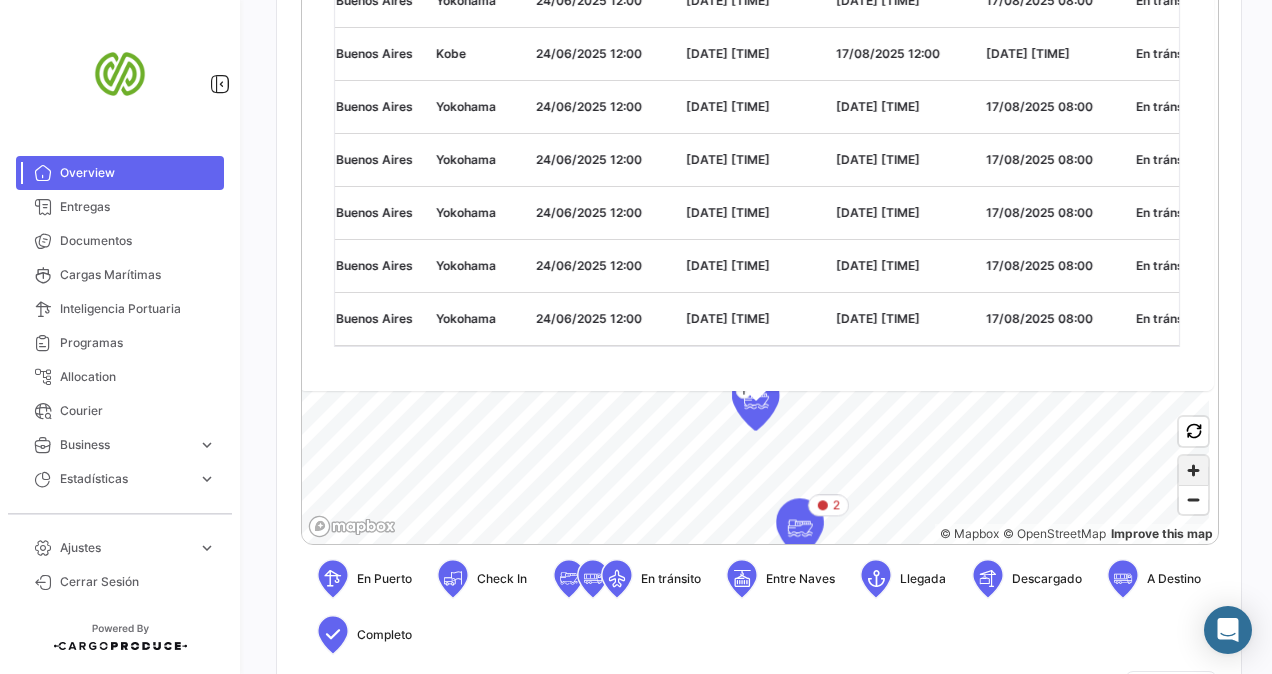 click 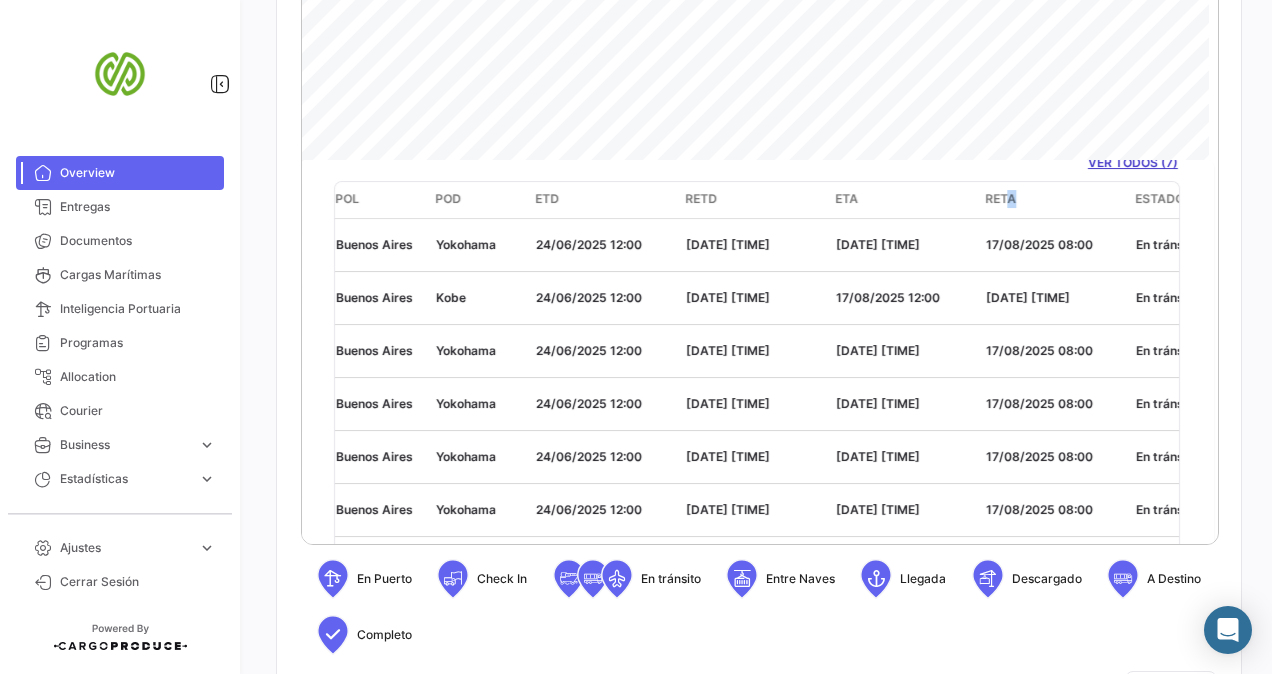 drag, startPoint x: 1074, startPoint y: 180, endPoint x: 1009, endPoint y: 183, distance: 65.06919 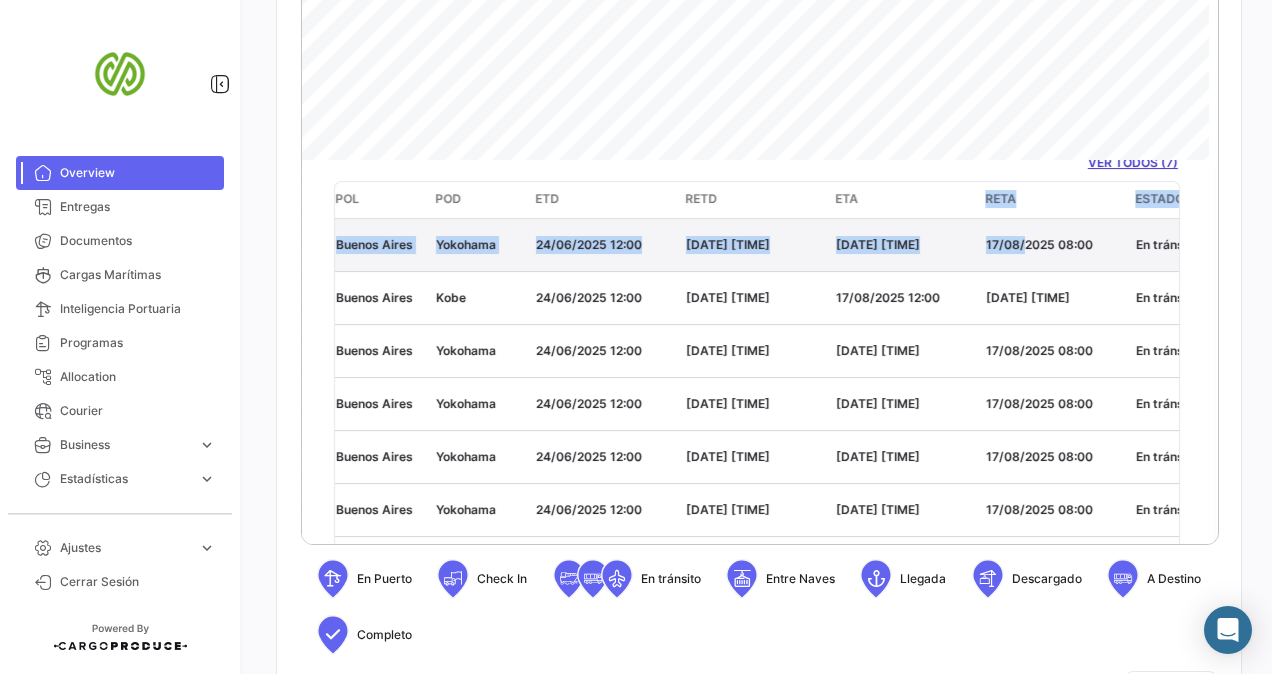 drag, startPoint x: 1009, startPoint y: 183, endPoint x: 1020, endPoint y: 210, distance: 29.15476 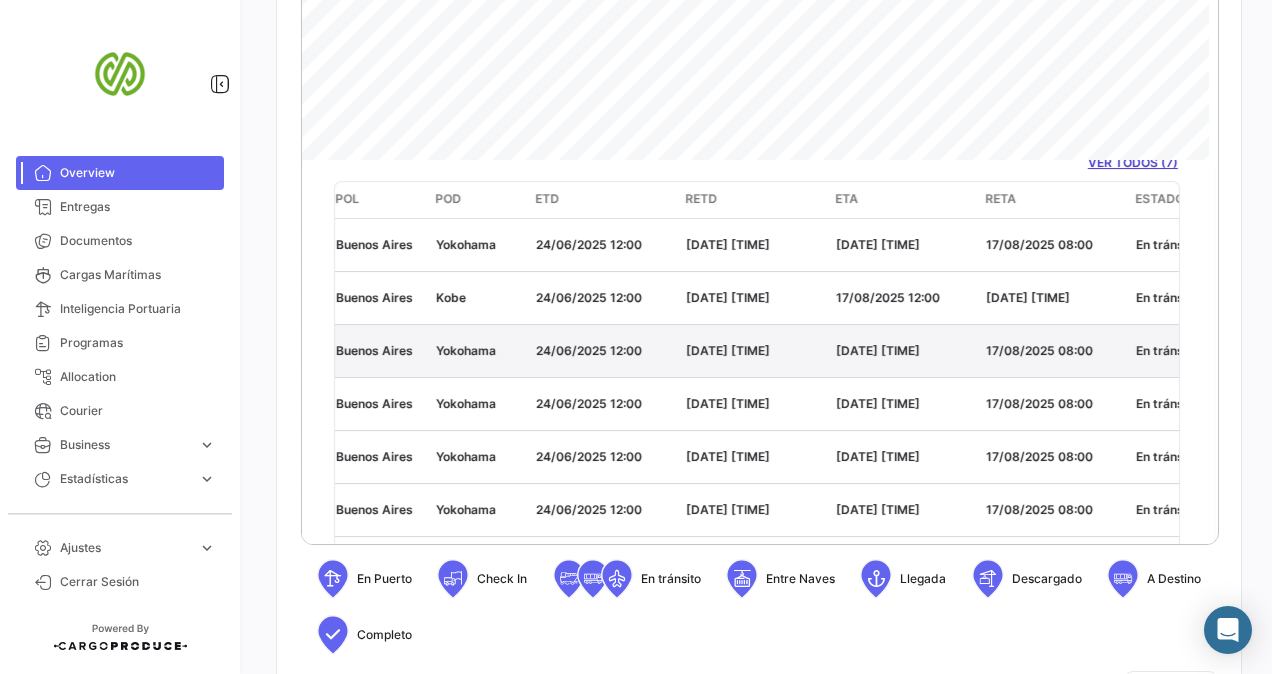 drag, startPoint x: 1020, startPoint y: 210, endPoint x: 953, endPoint y: 357, distance: 161.54875 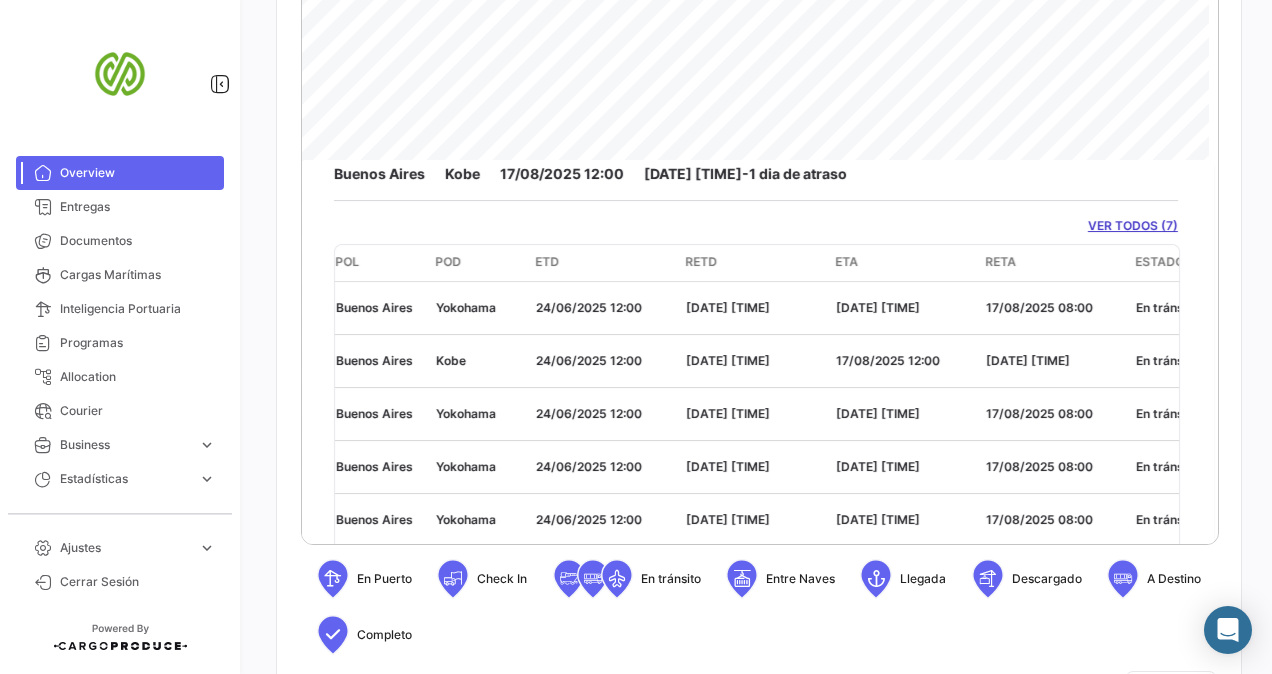scroll, scrollTop: 0, scrollLeft: 0, axis: both 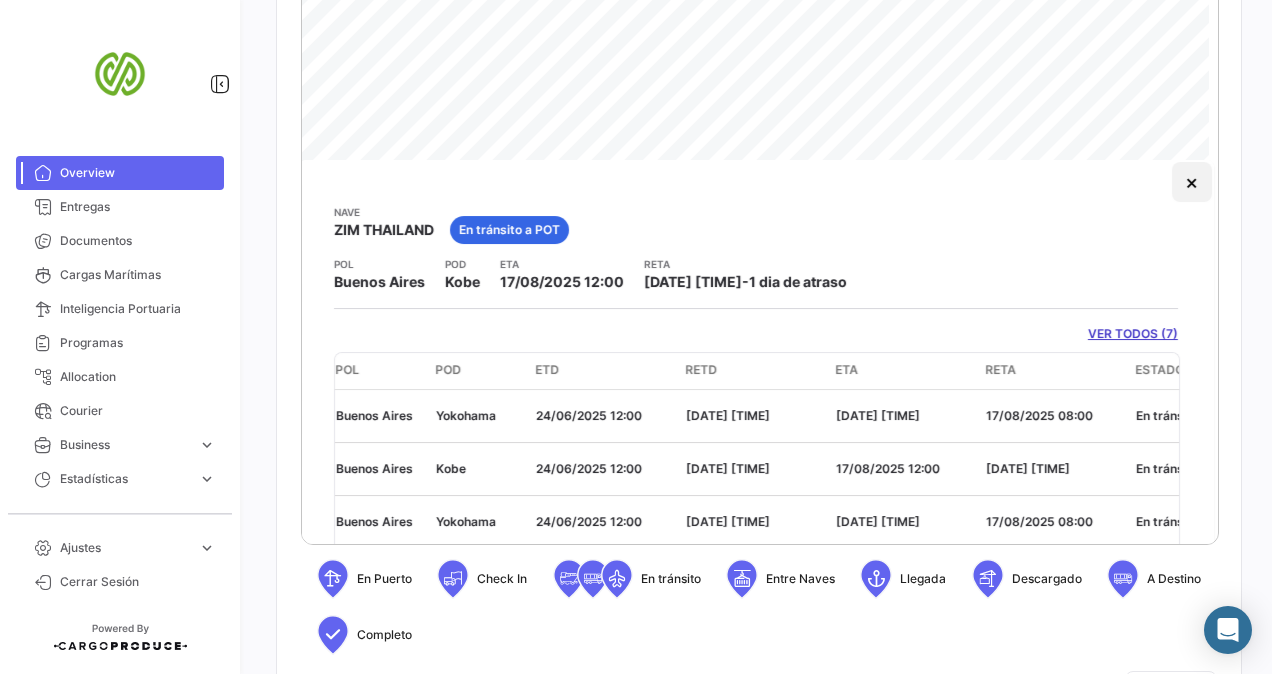 click on "×" 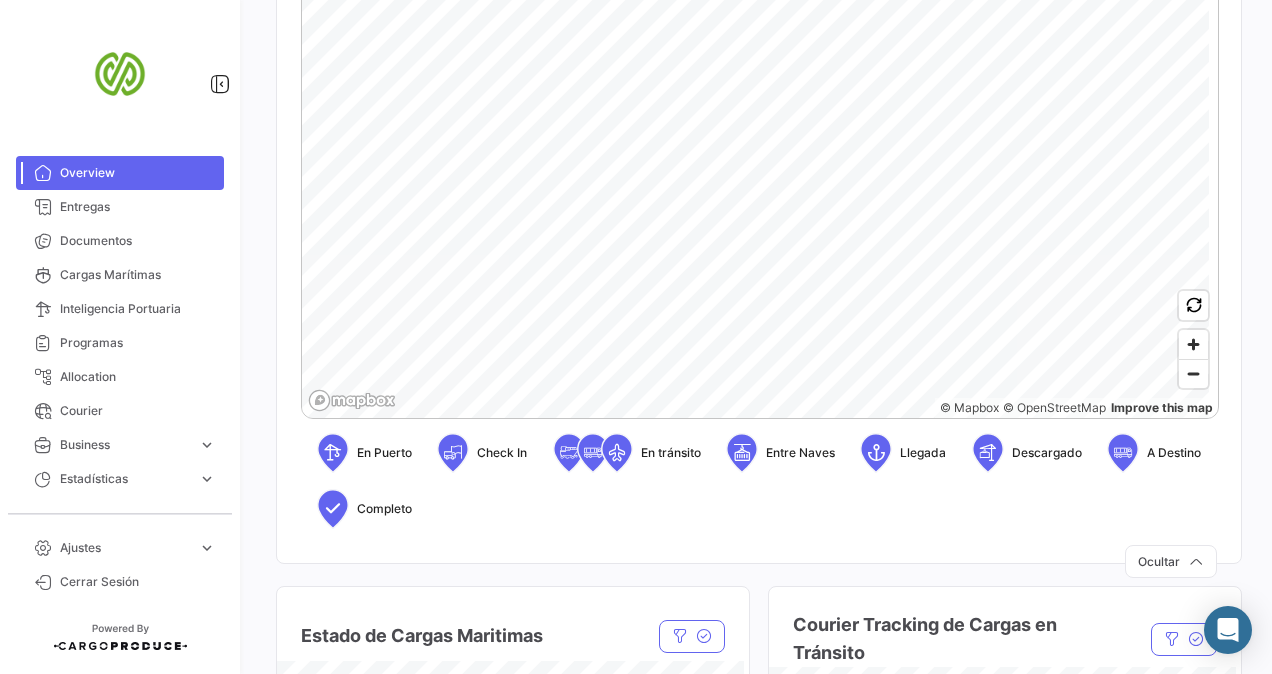 scroll, scrollTop: 669, scrollLeft: 0, axis: vertical 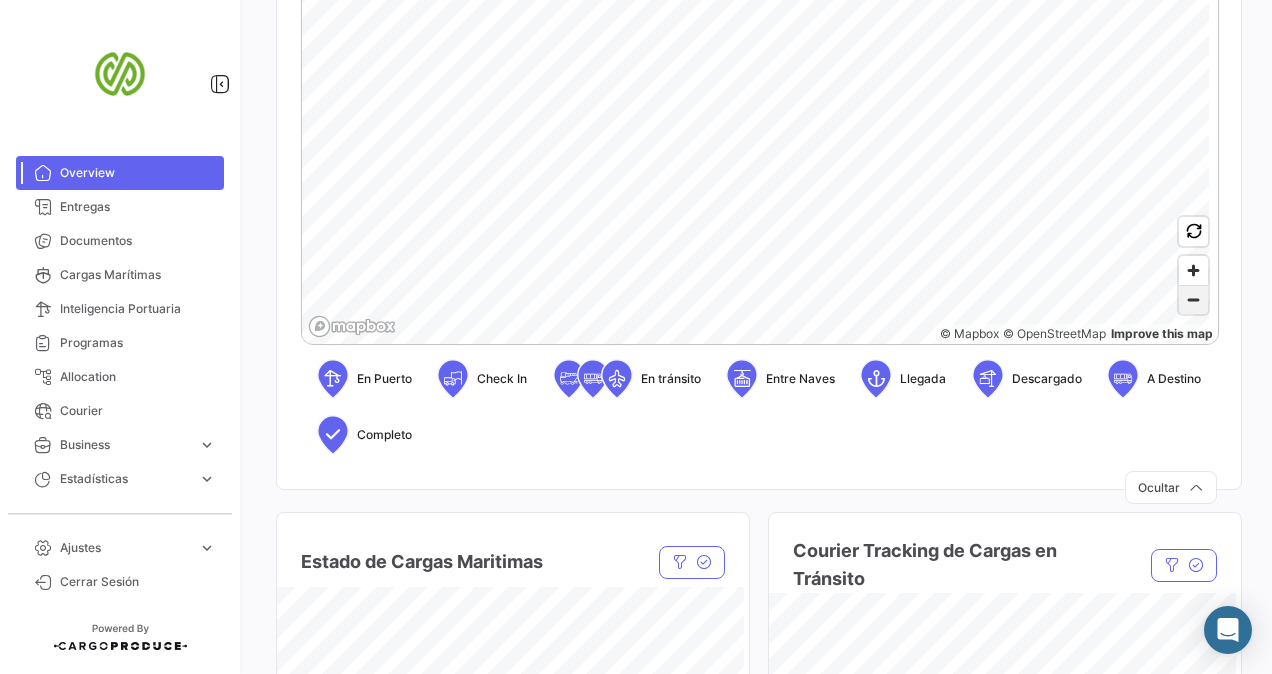 click 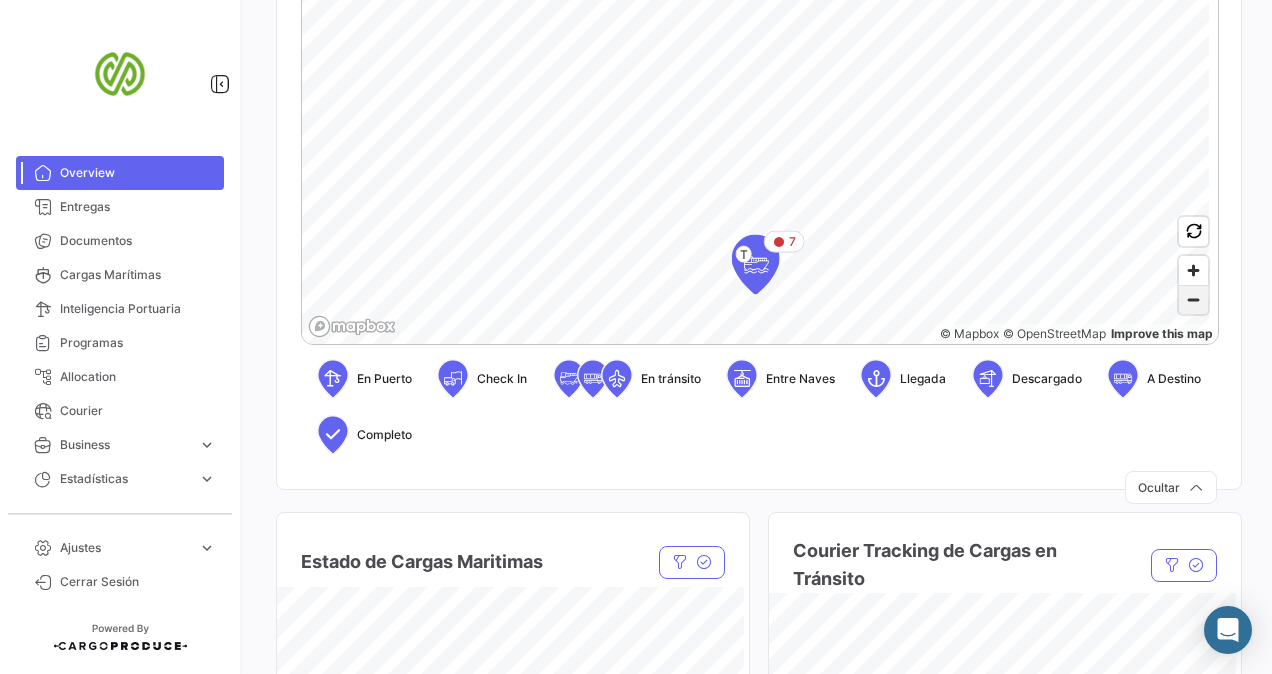 click 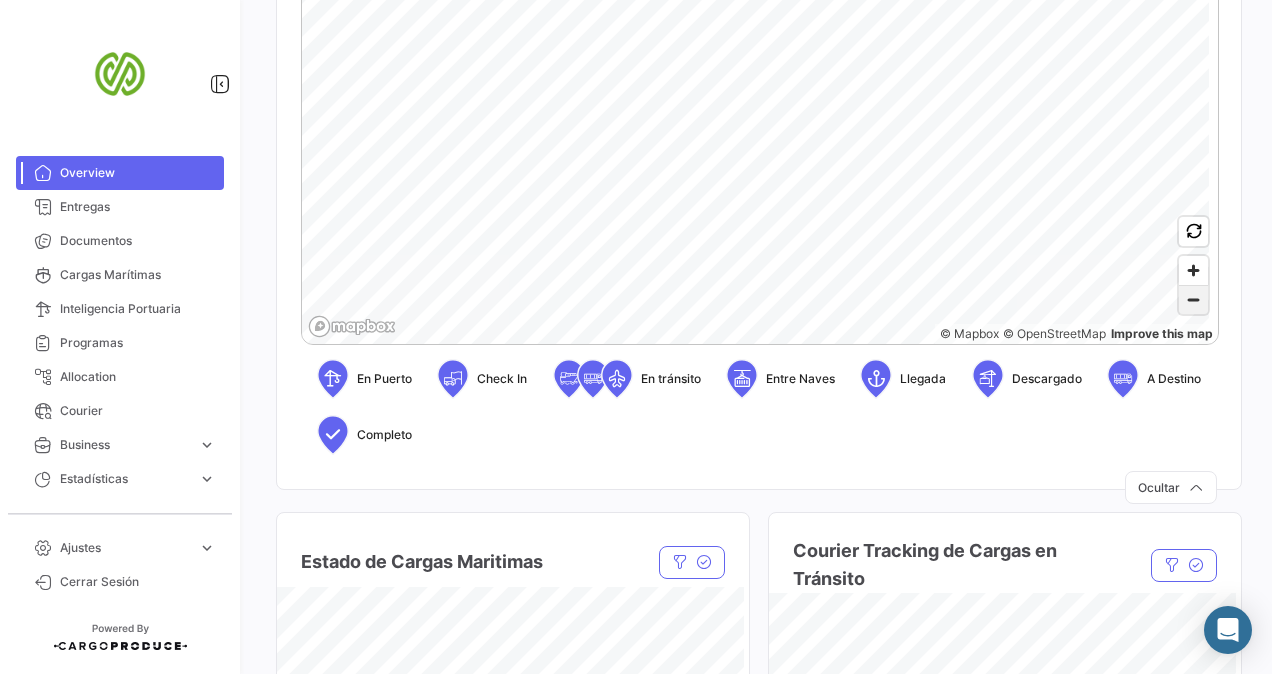 click 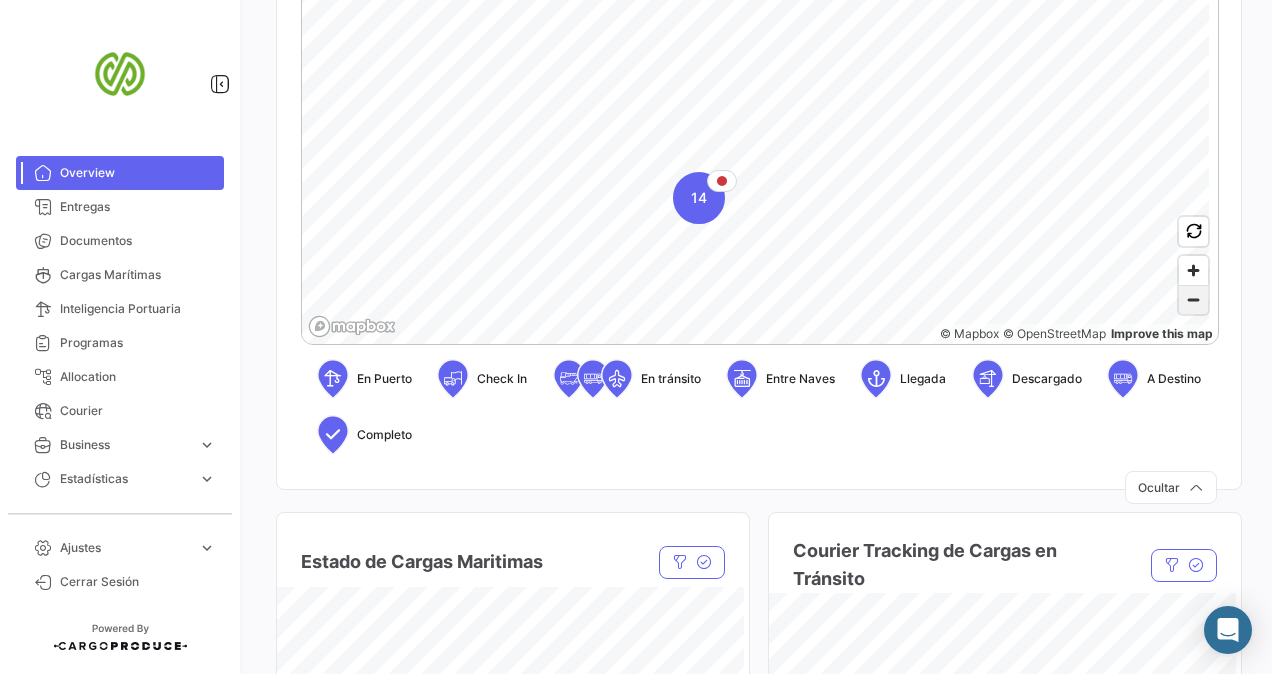 click 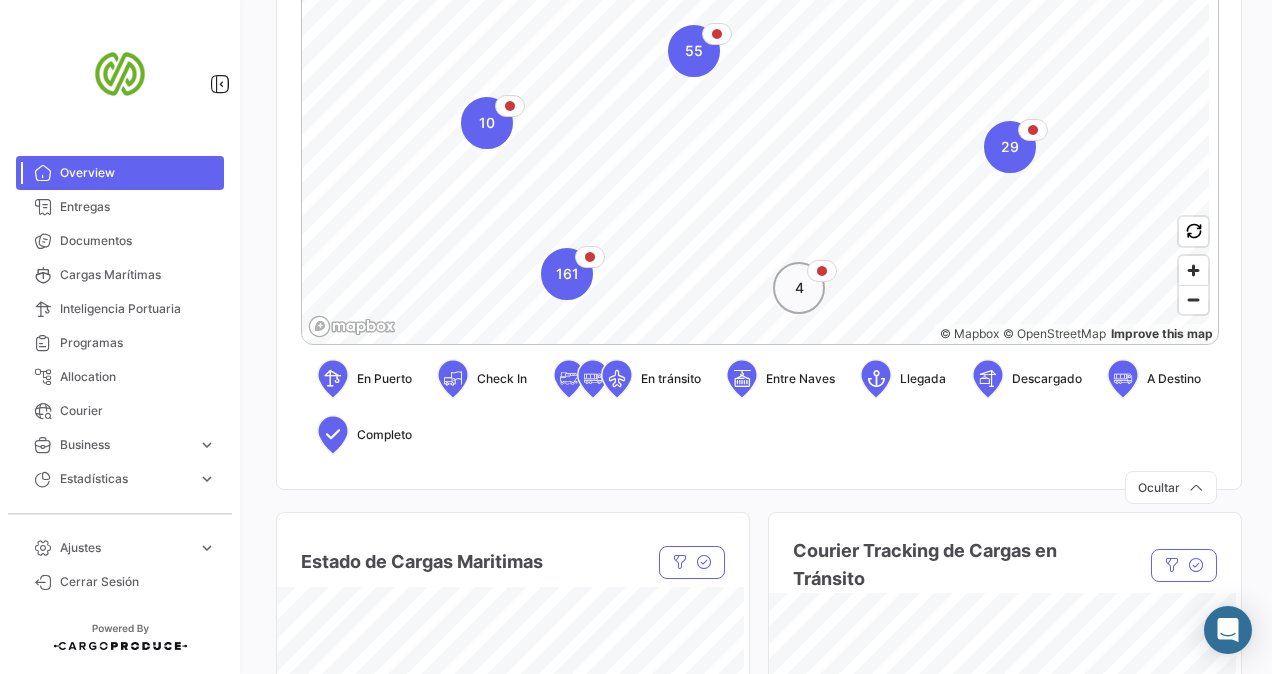 click 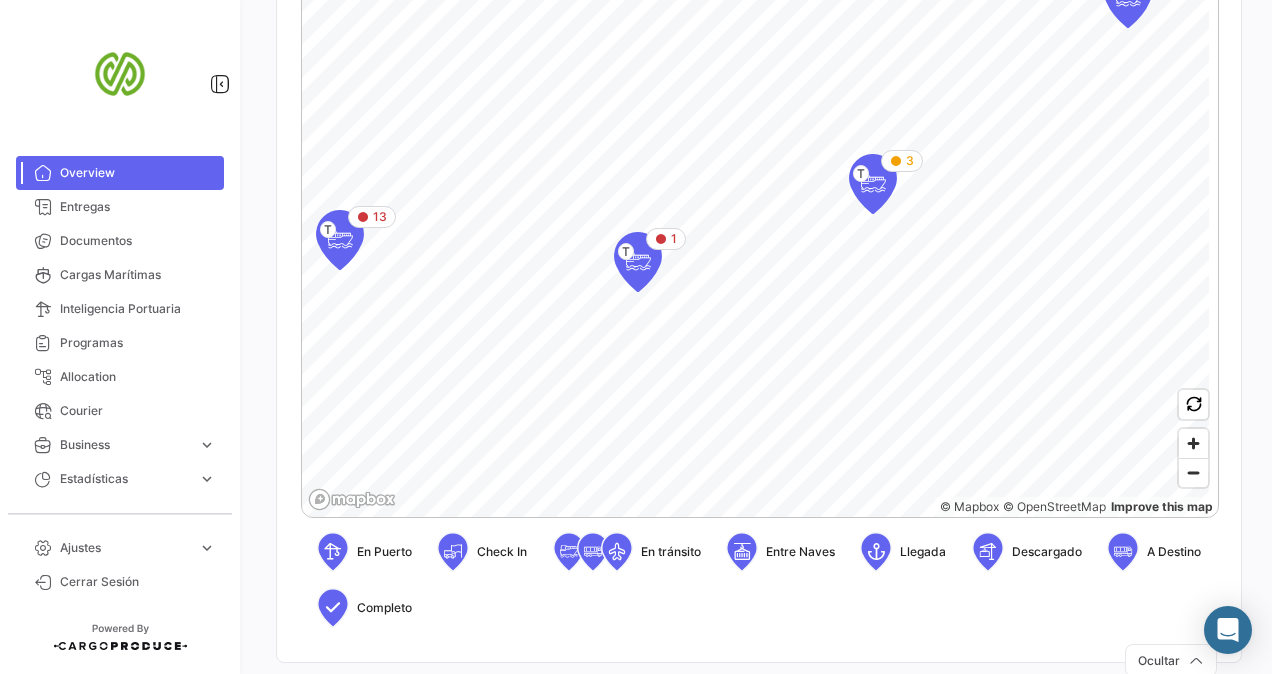 scroll, scrollTop: 469, scrollLeft: 0, axis: vertical 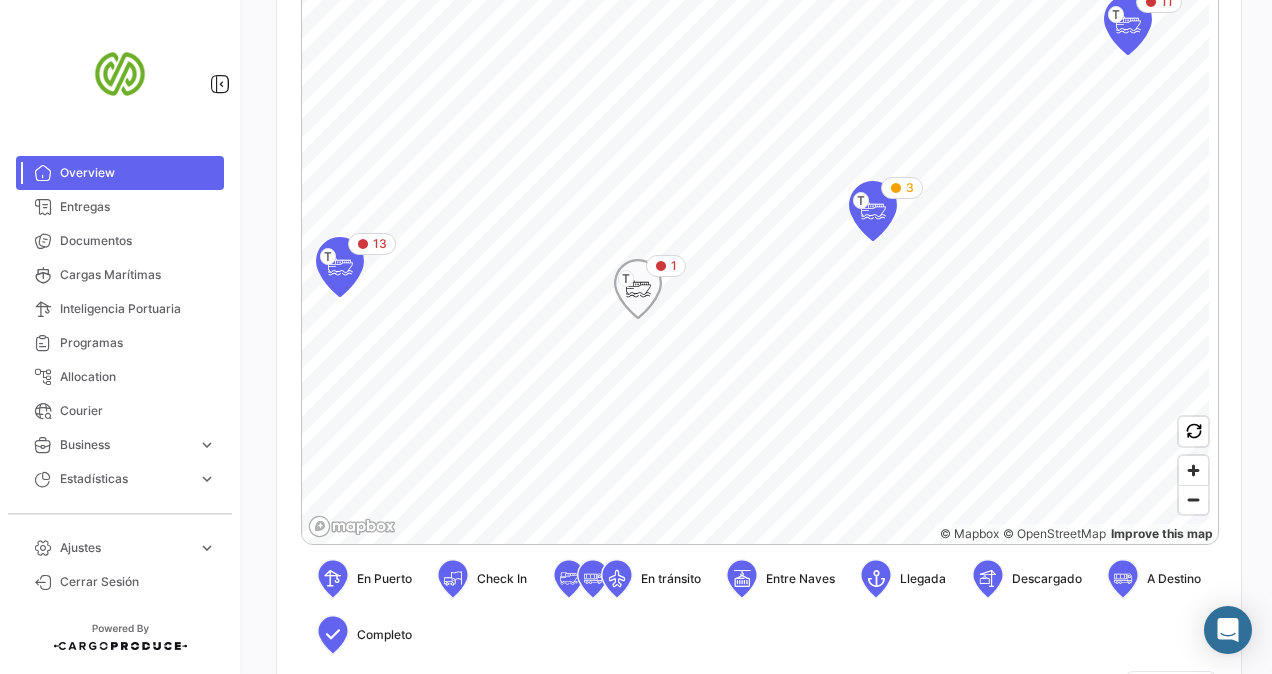 click 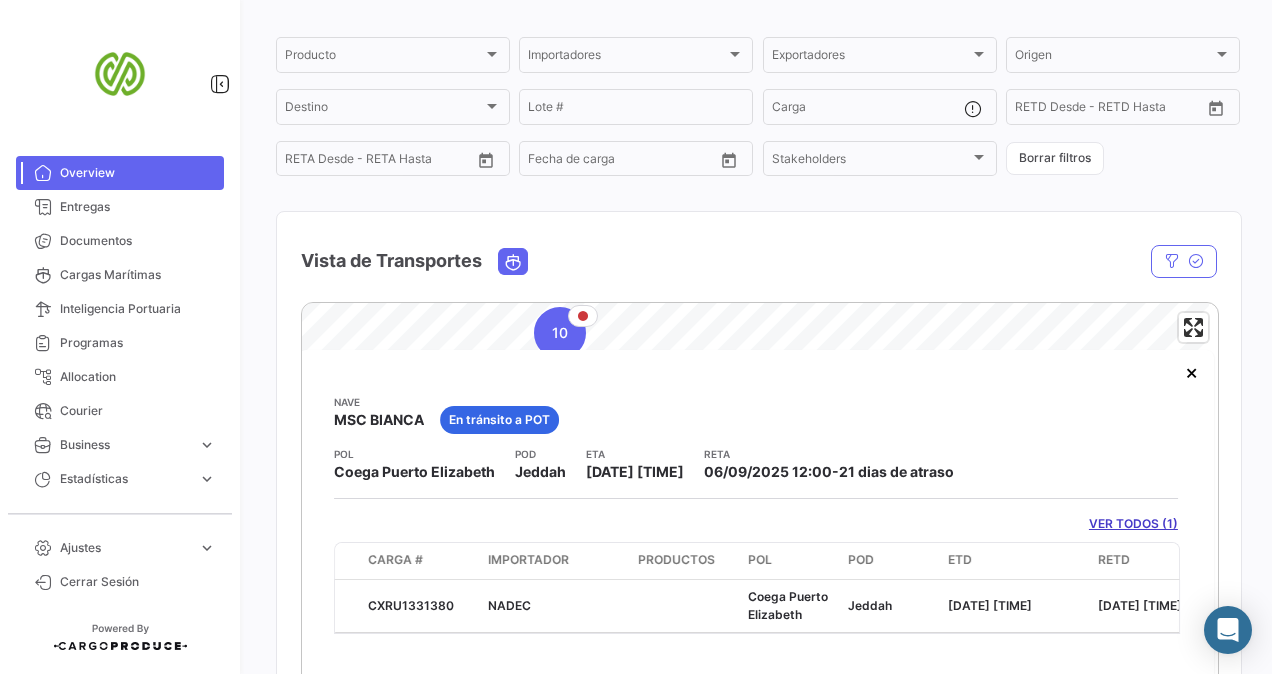 scroll, scrollTop: 175, scrollLeft: 0, axis: vertical 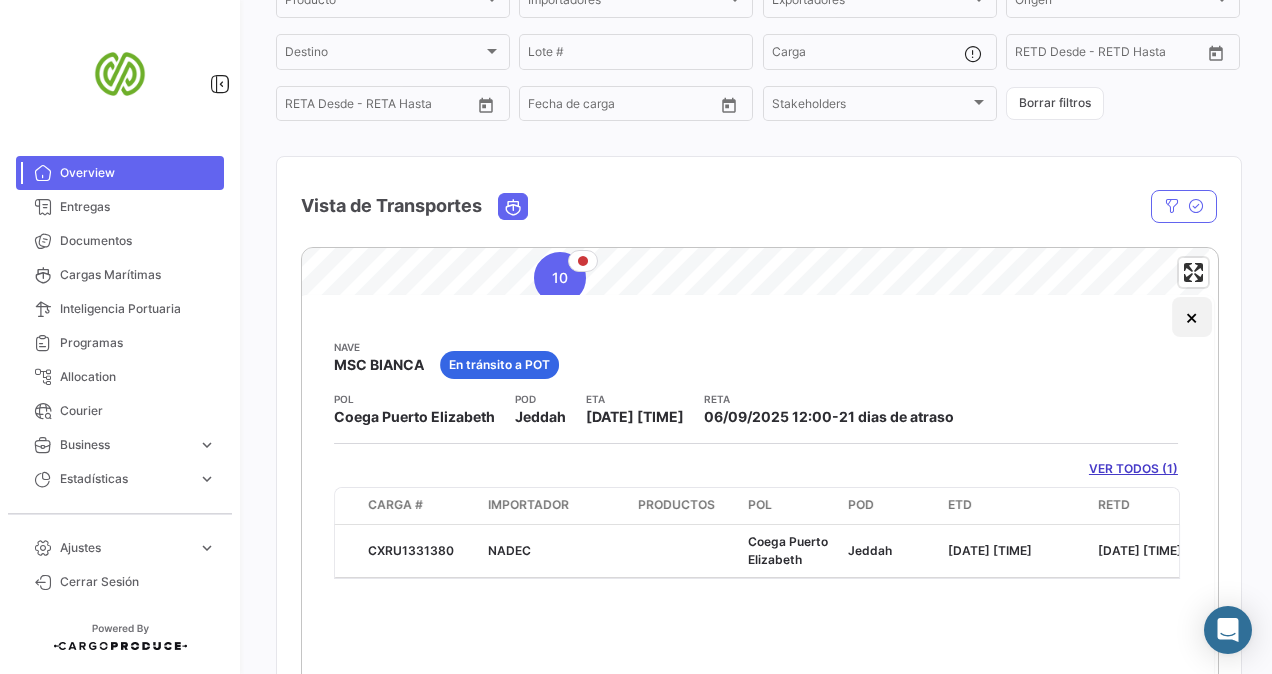 click on "×" 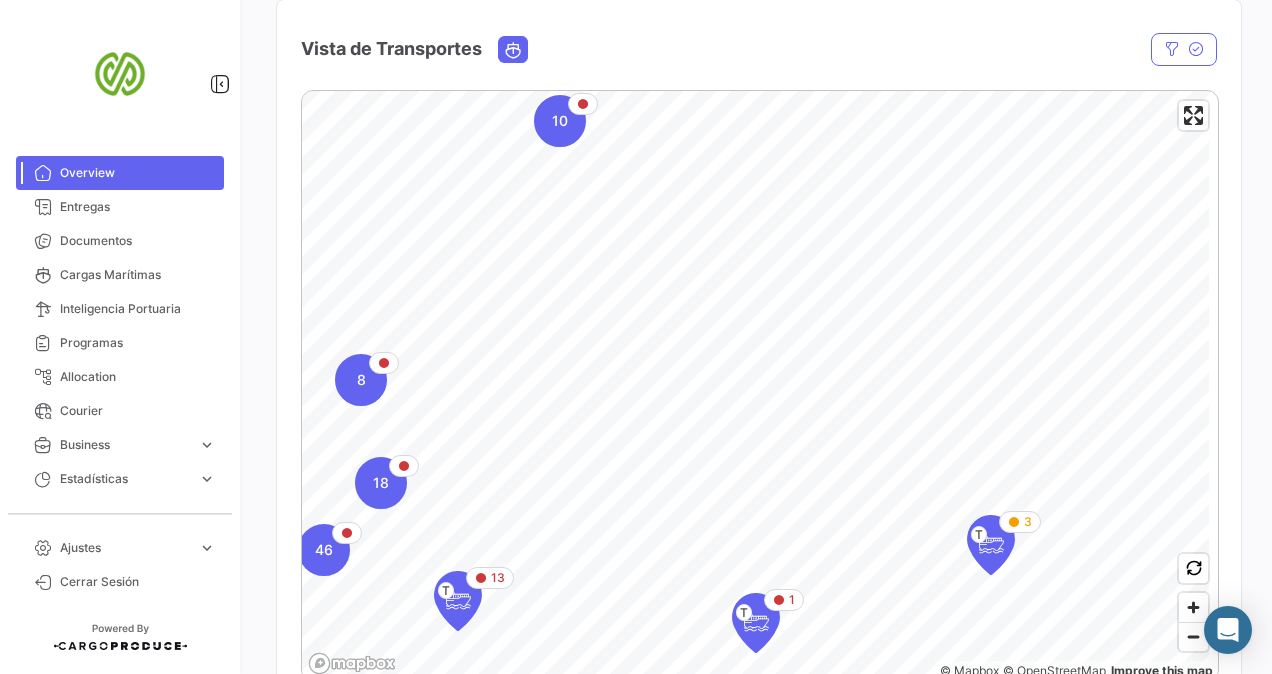 scroll, scrollTop: 361, scrollLeft: 0, axis: vertical 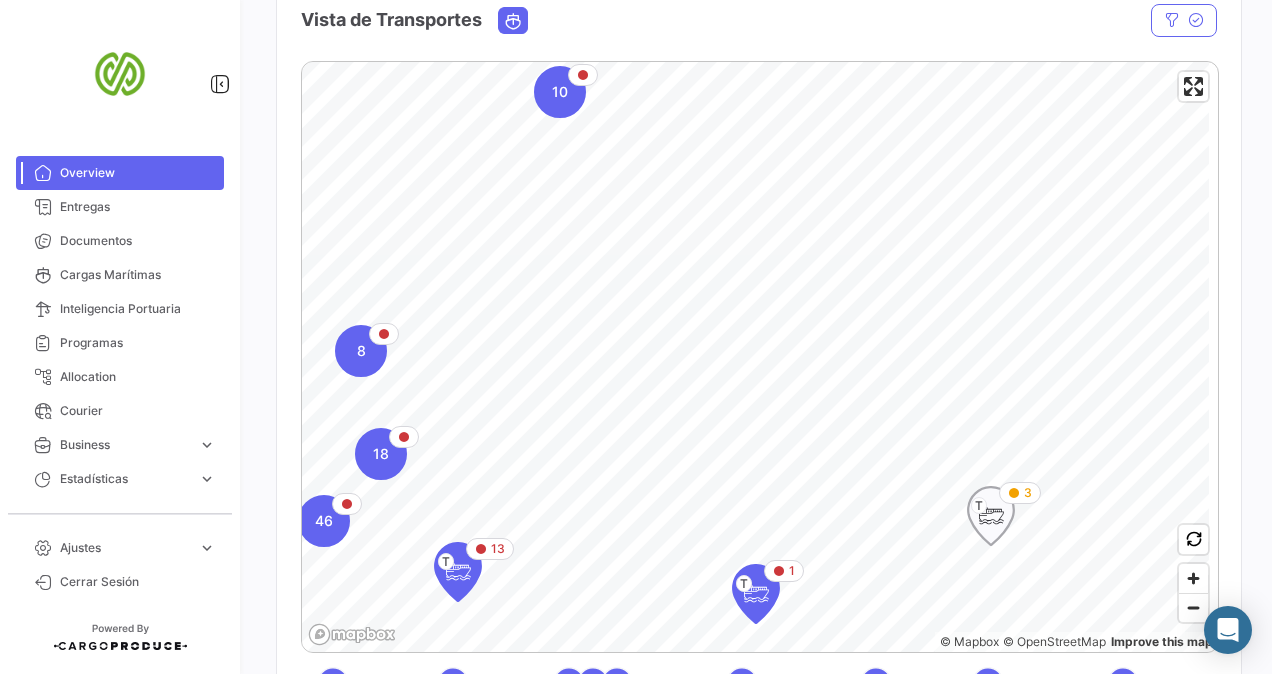 click 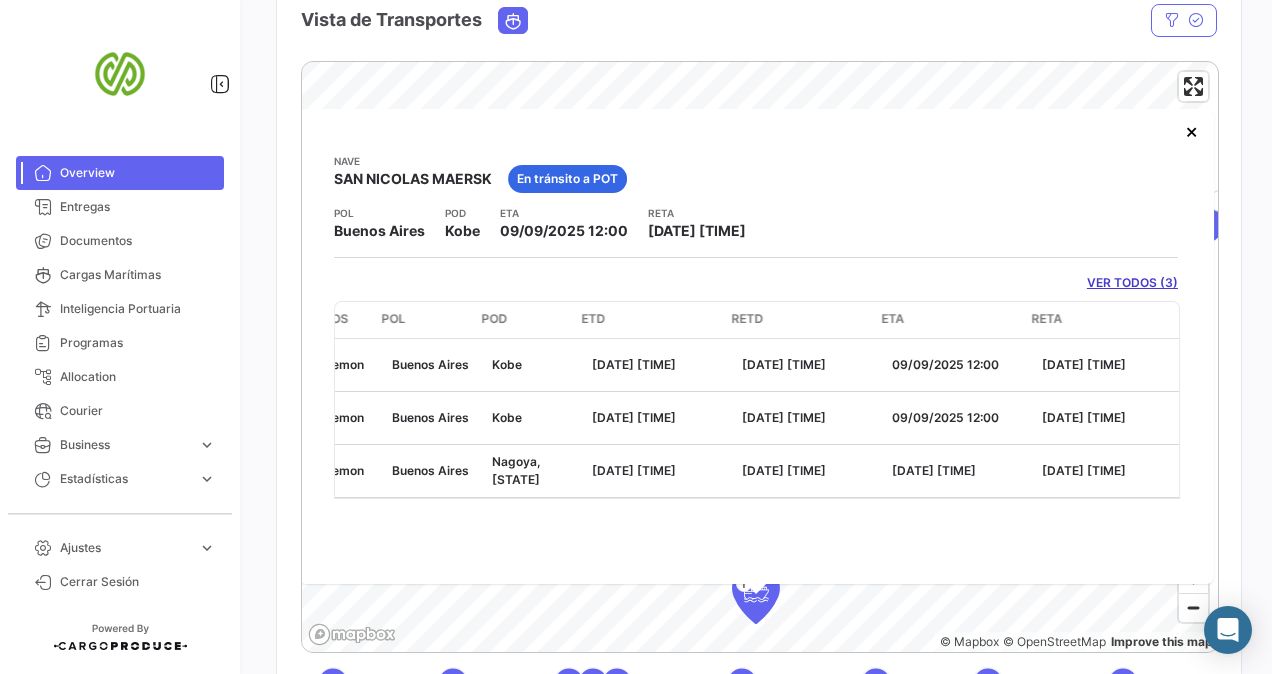 scroll, scrollTop: 0, scrollLeft: 370, axis: horizontal 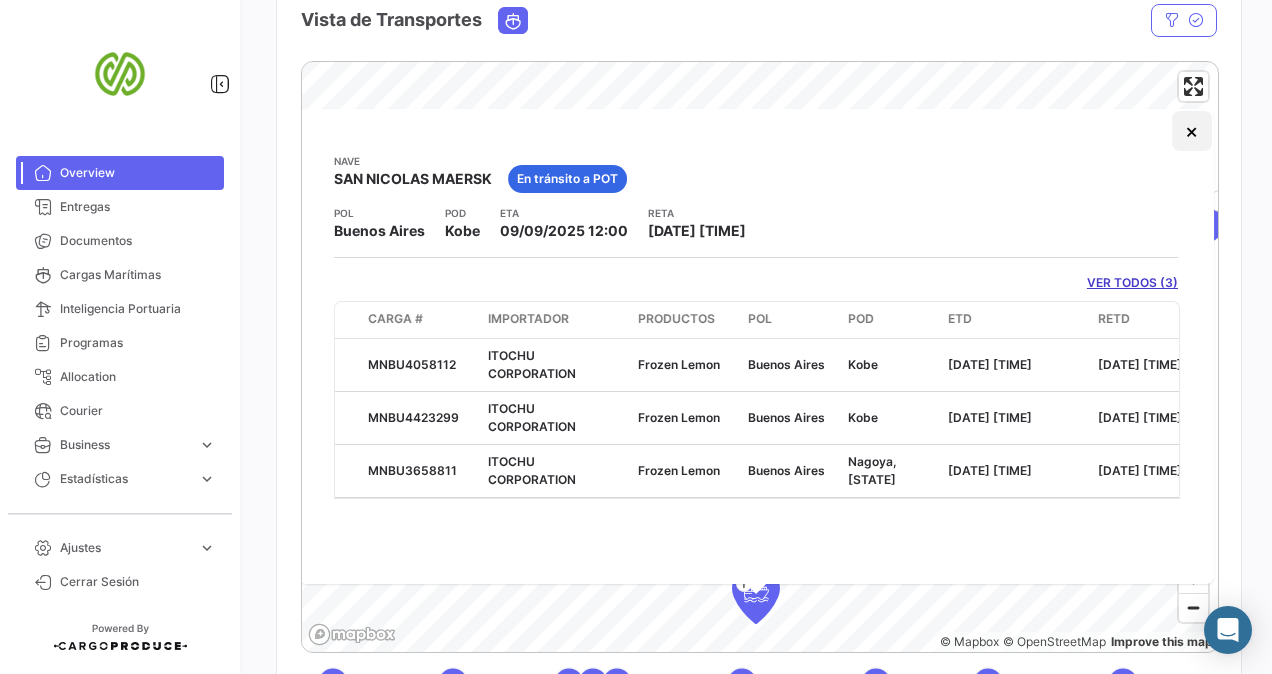 click on "×" 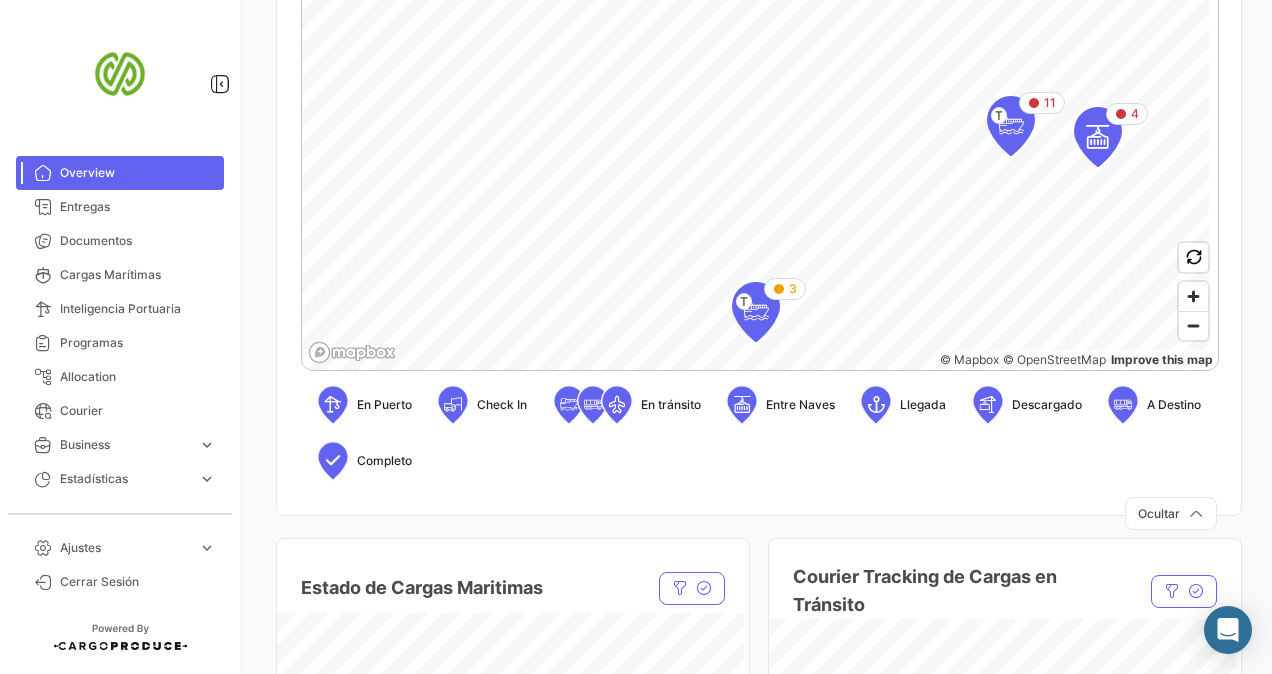 scroll, scrollTop: 650, scrollLeft: 0, axis: vertical 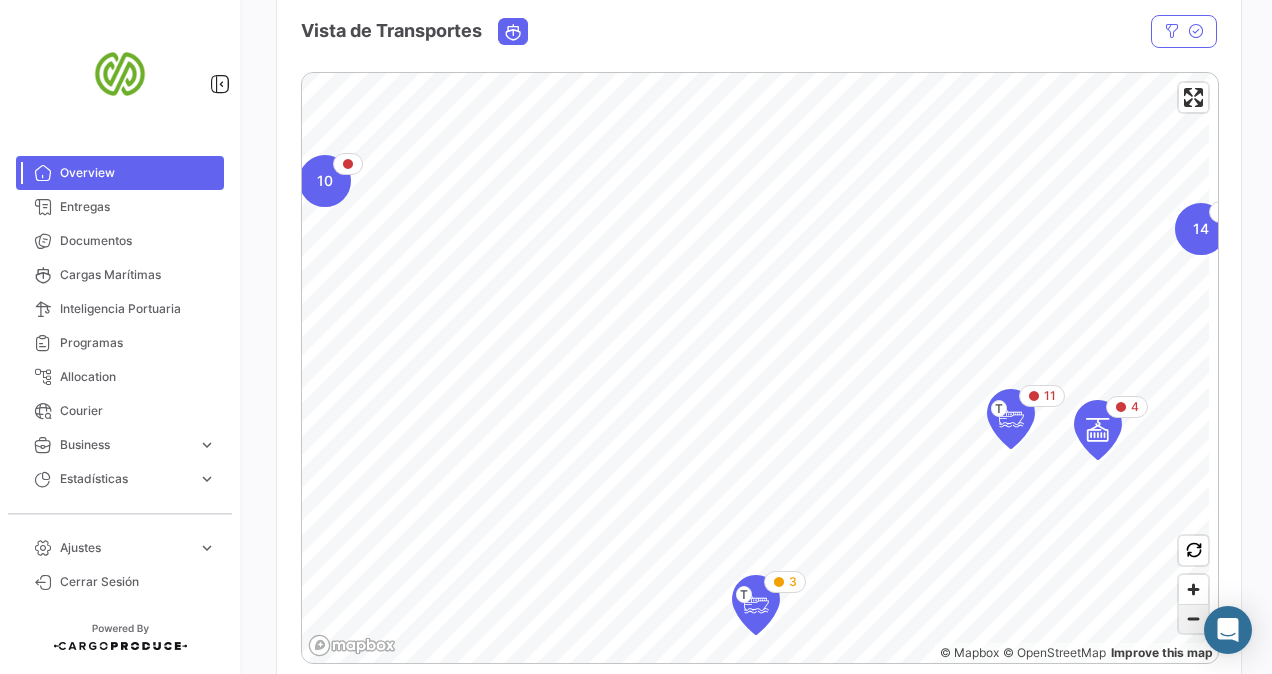 click 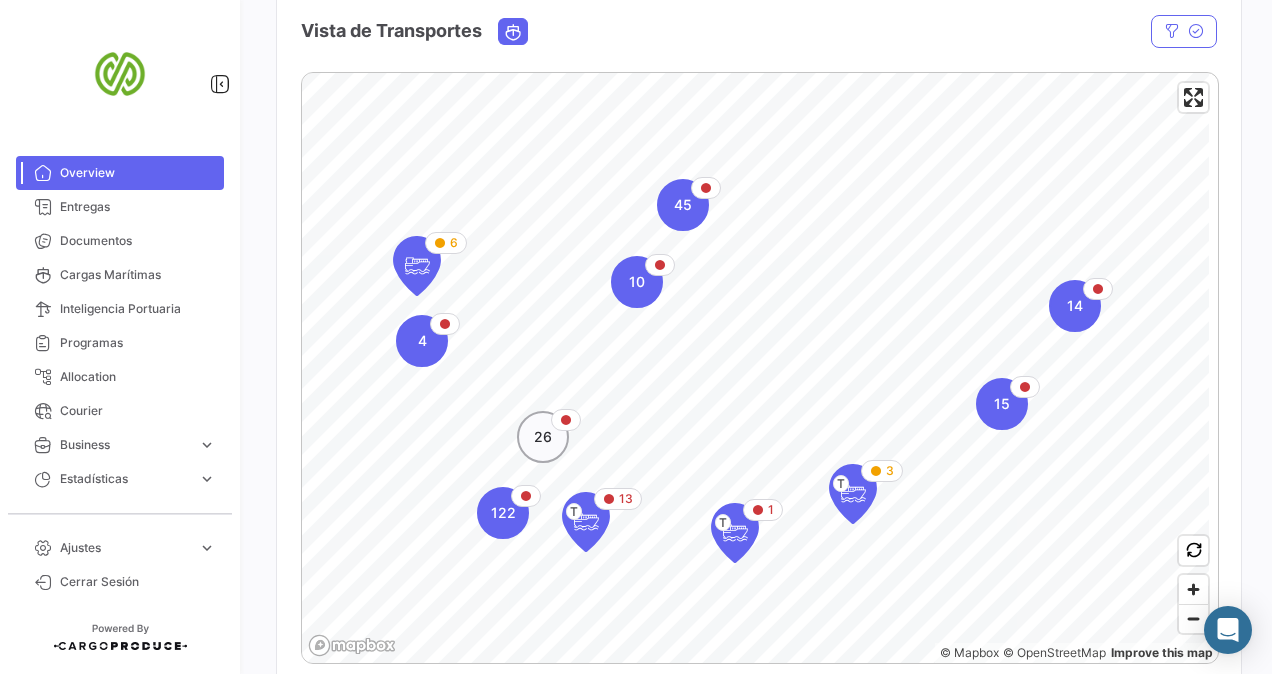 click 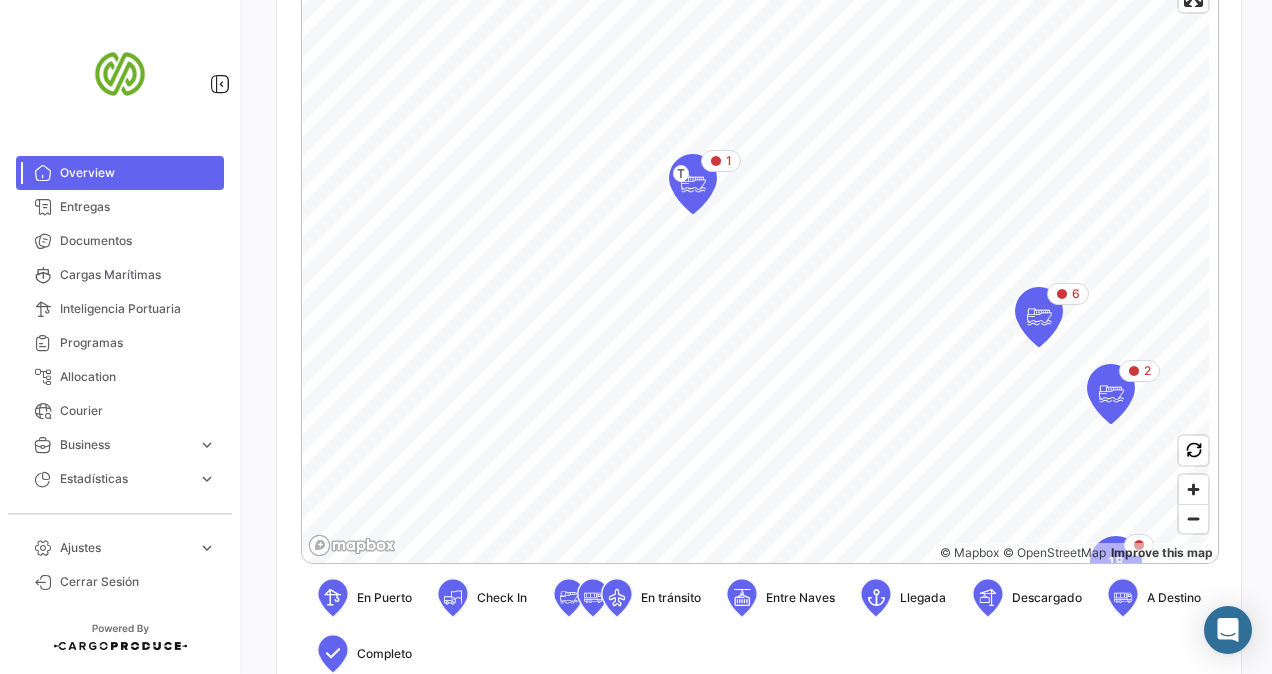 scroll, scrollTop: 250, scrollLeft: 0, axis: vertical 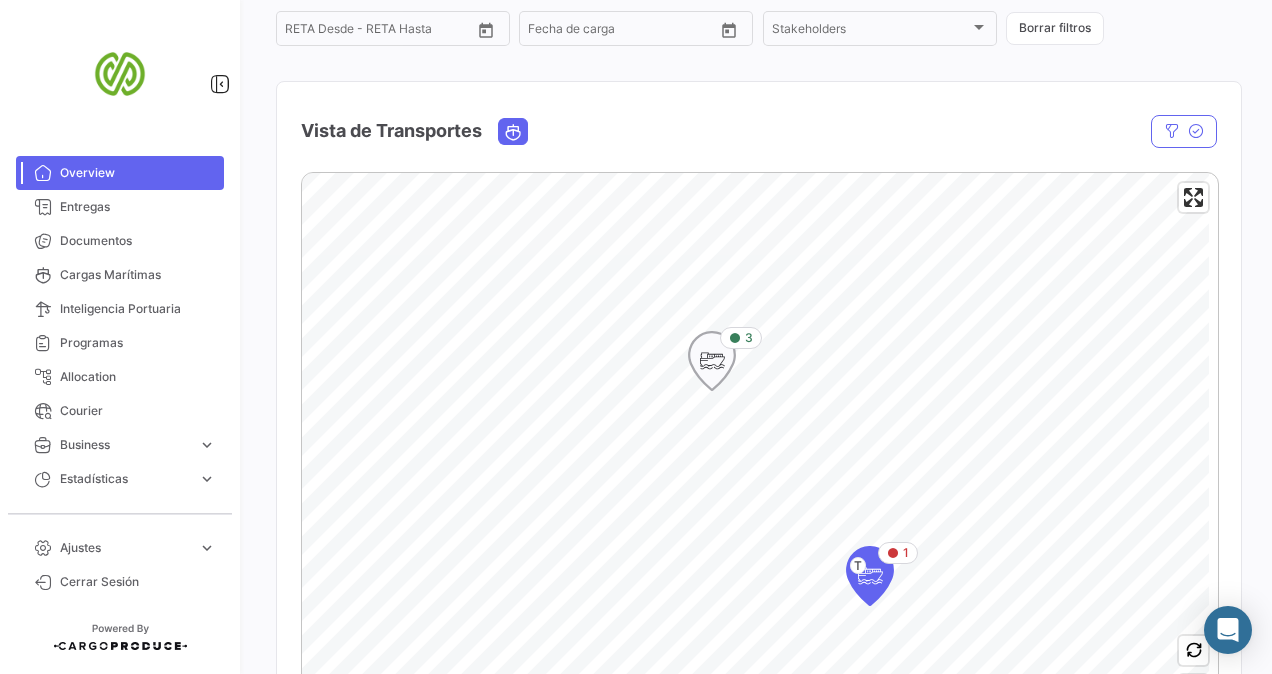 click on "3" 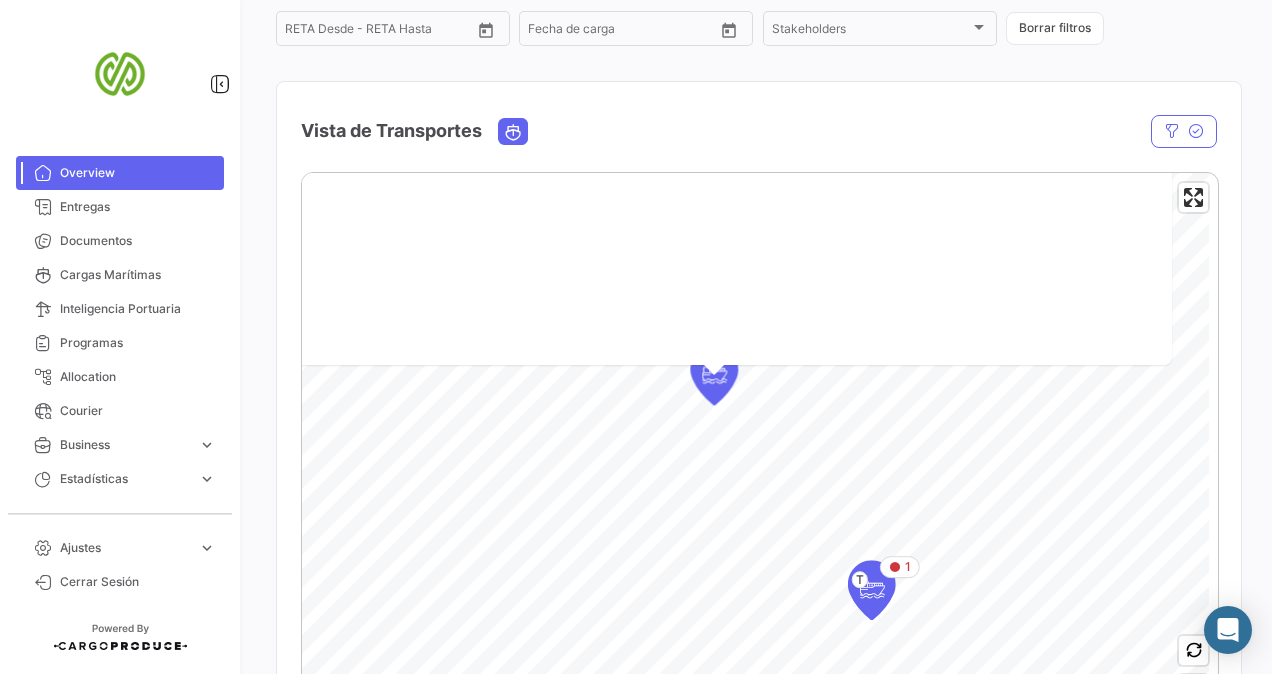 scroll, scrollTop: 0, scrollLeft: 0, axis: both 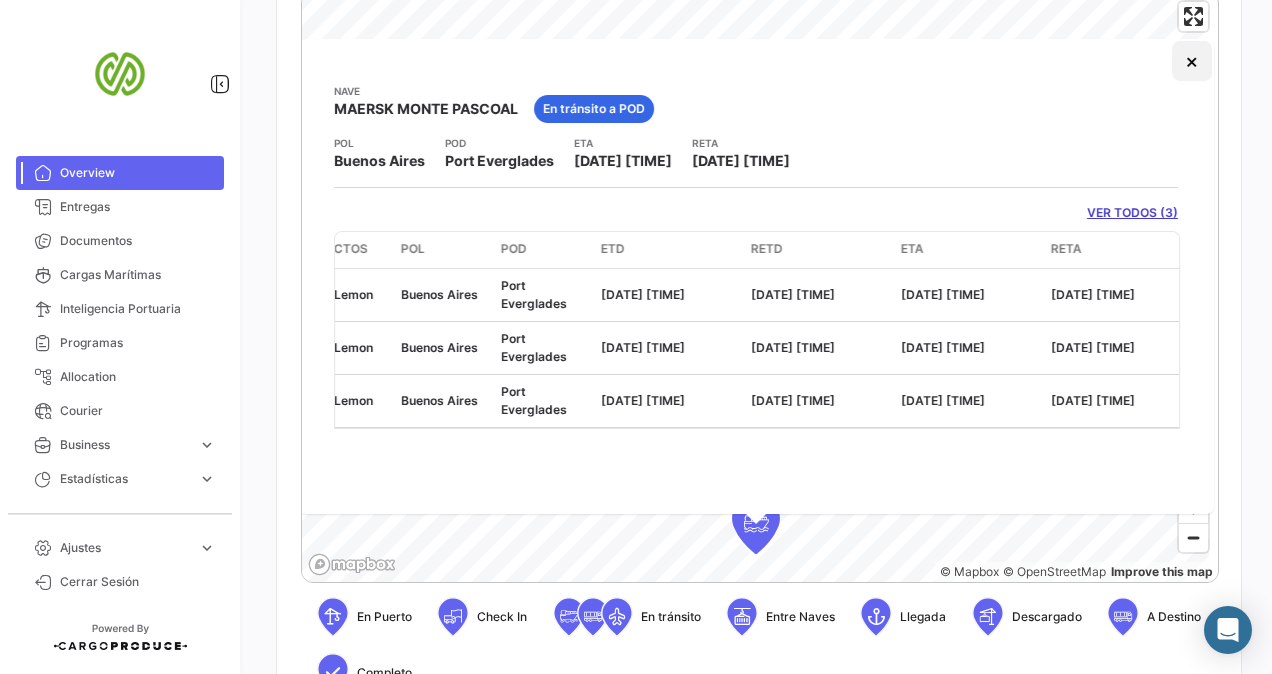 click on "×" 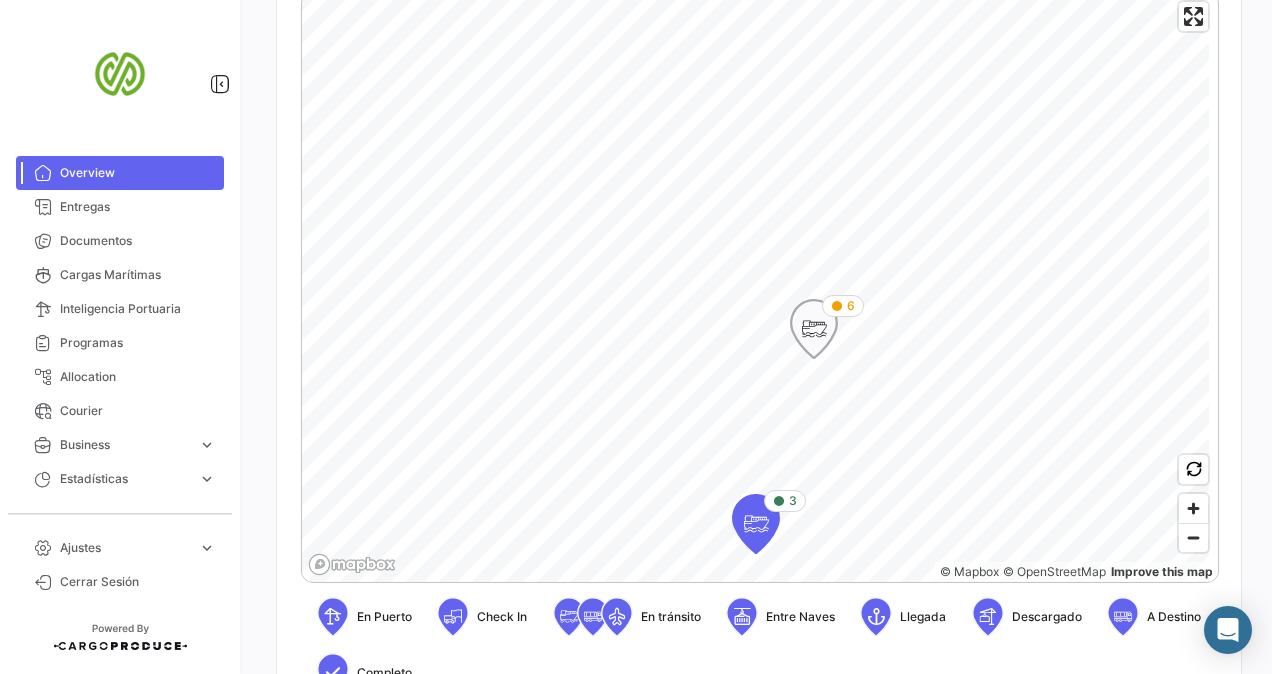 click 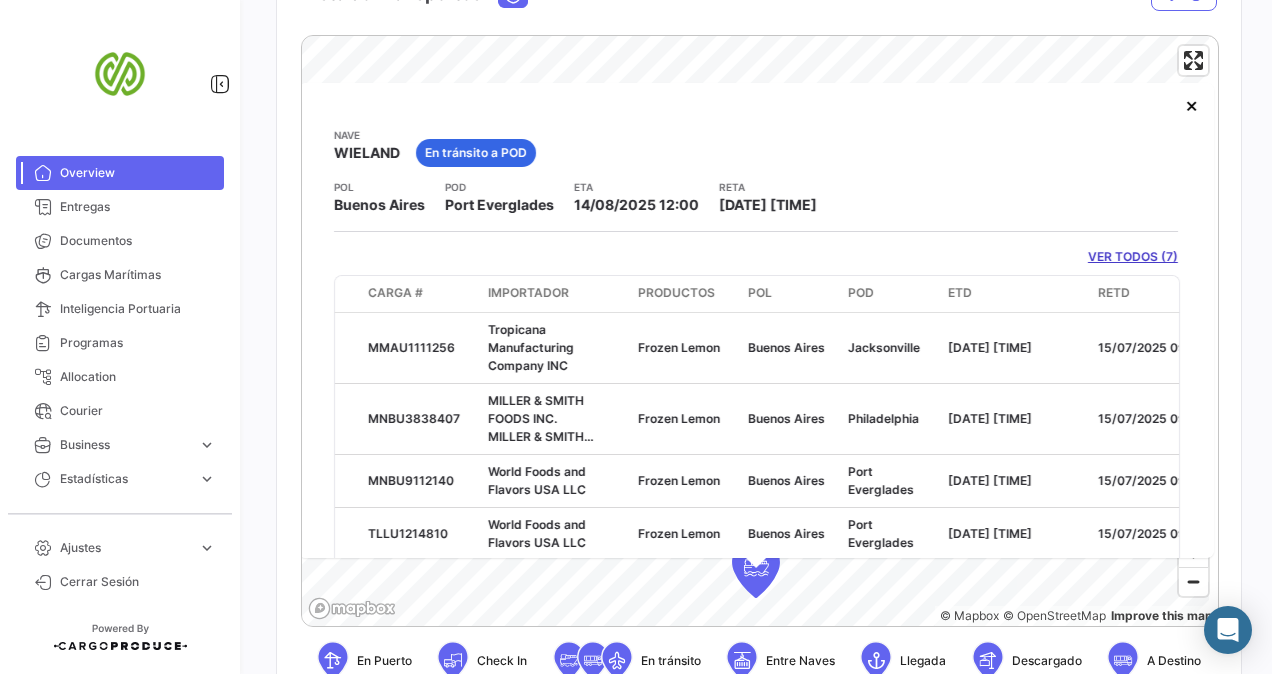 scroll, scrollTop: 391, scrollLeft: 0, axis: vertical 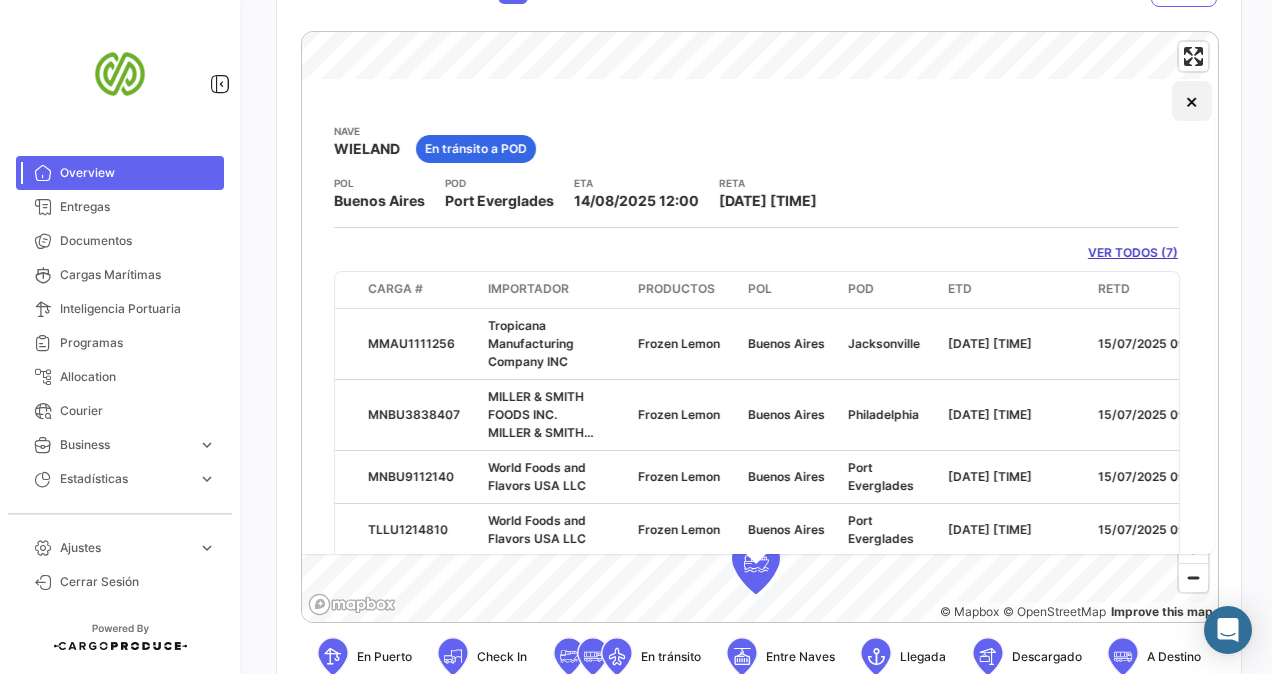 click on "×" 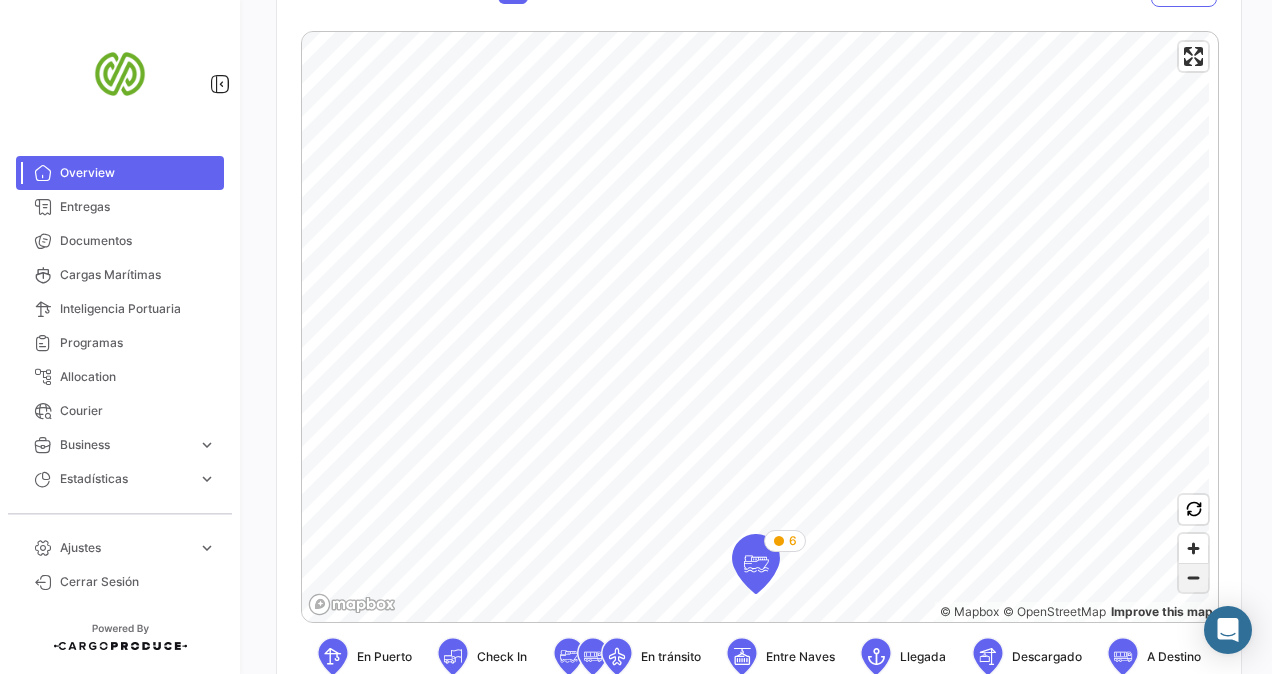 click 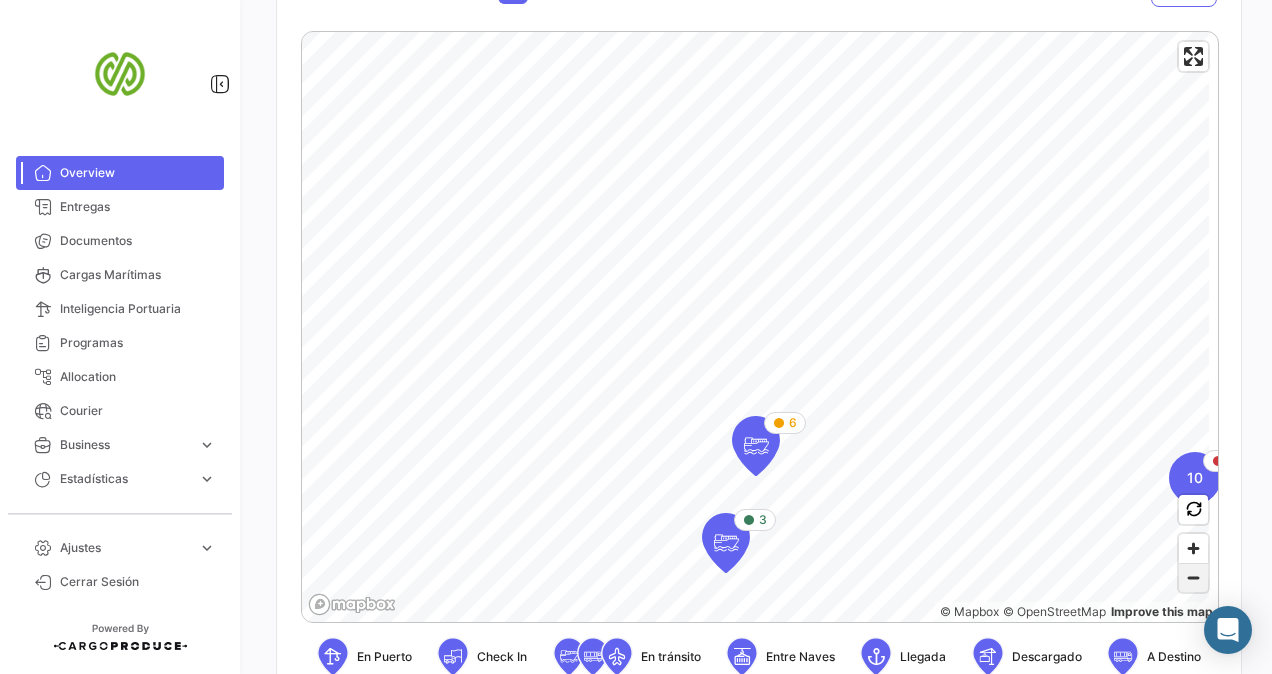click 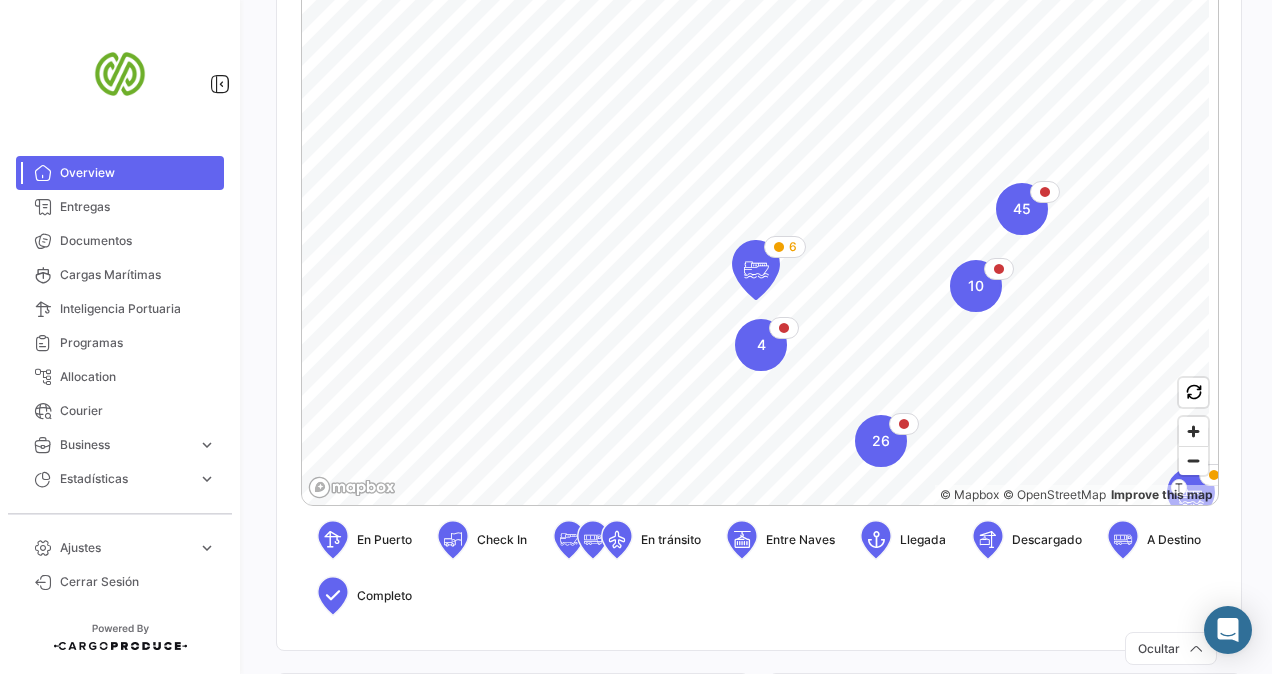 scroll, scrollTop: 504, scrollLeft: 0, axis: vertical 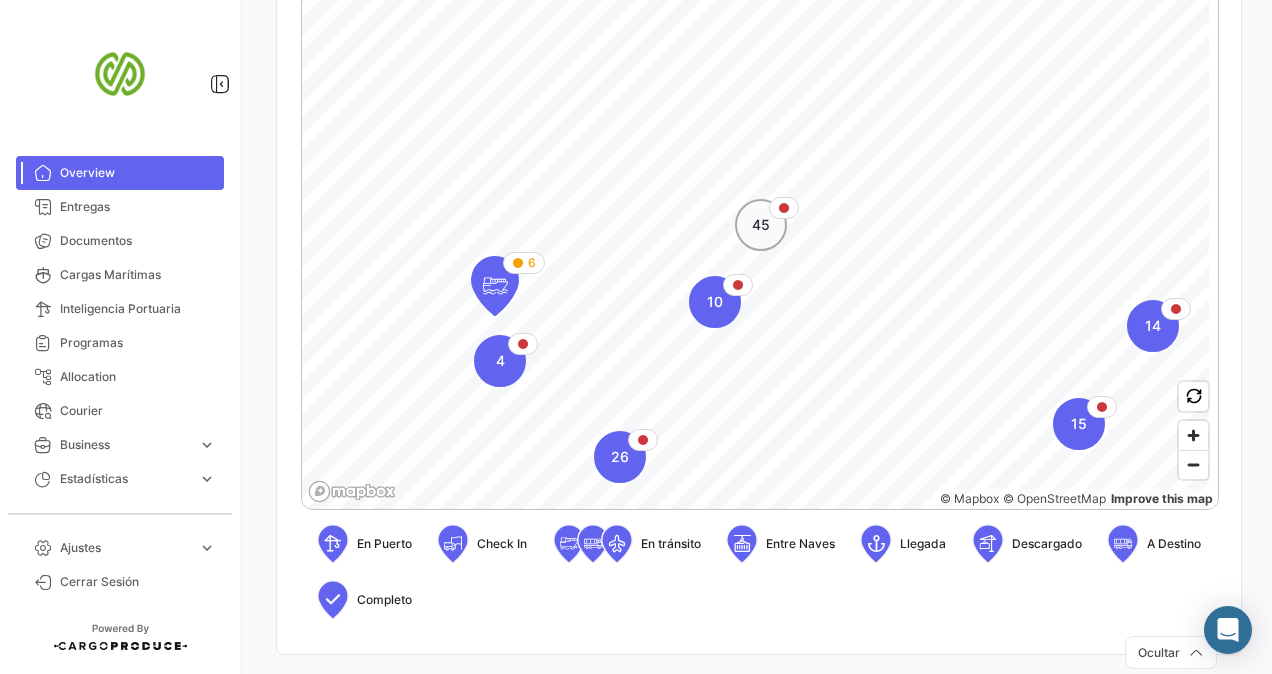 click on "45" 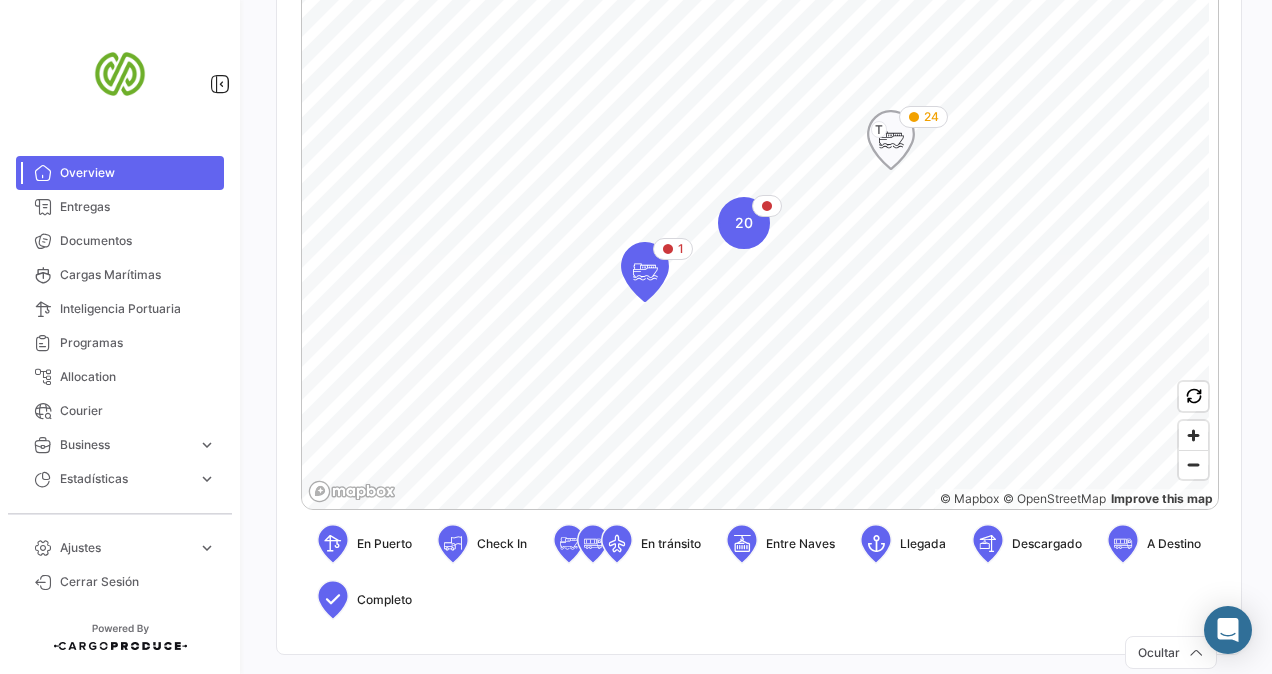 click 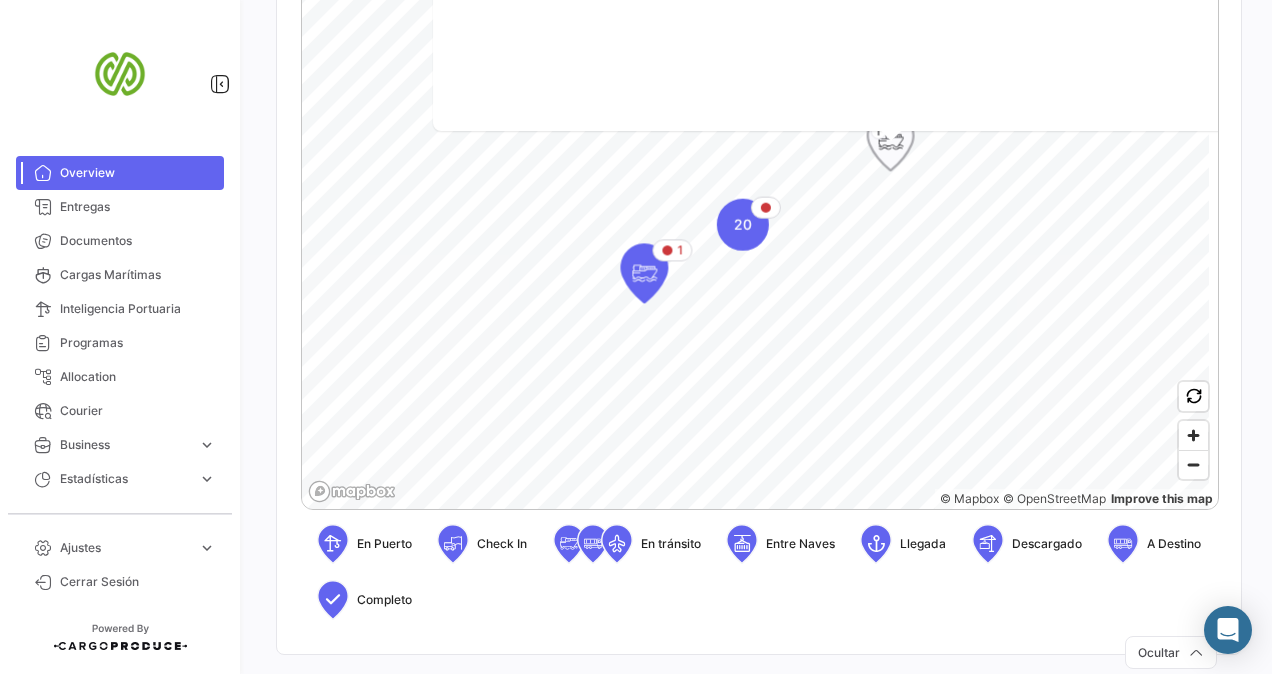 scroll, scrollTop: 0, scrollLeft: 0, axis: both 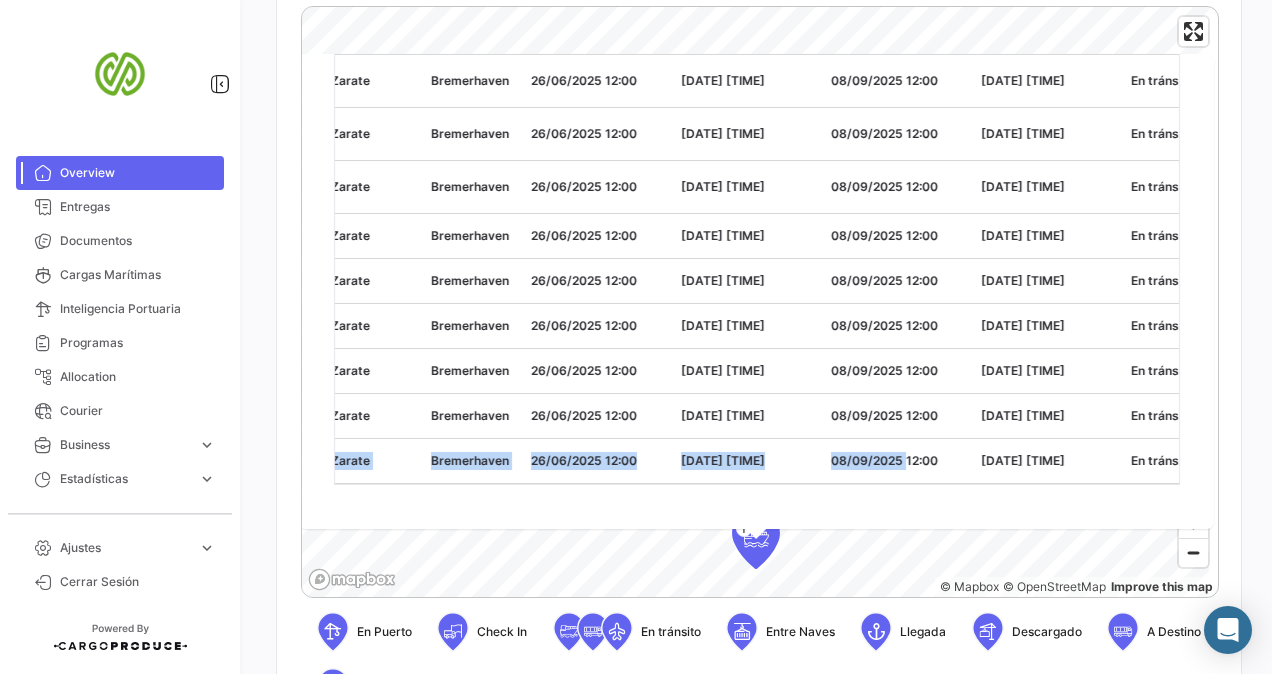 drag, startPoint x: 711, startPoint y: 470, endPoint x: 906, endPoint y: 478, distance: 195.16403 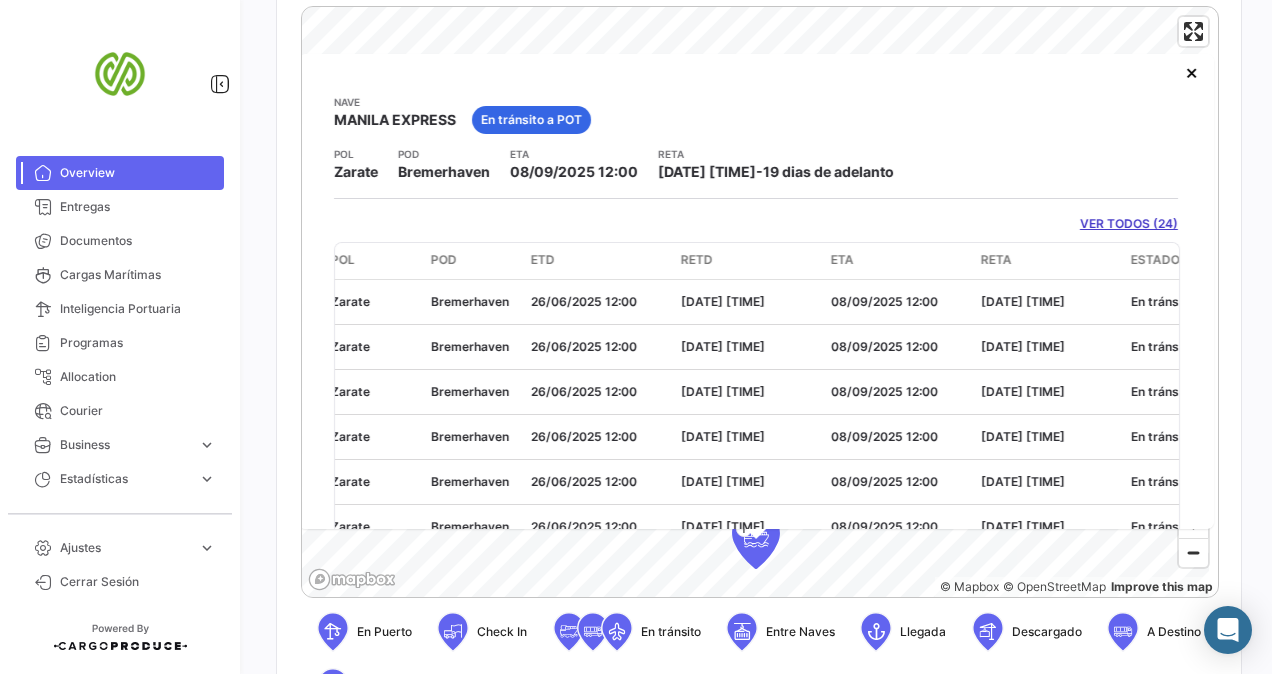 scroll, scrollTop: 0, scrollLeft: 0, axis: both 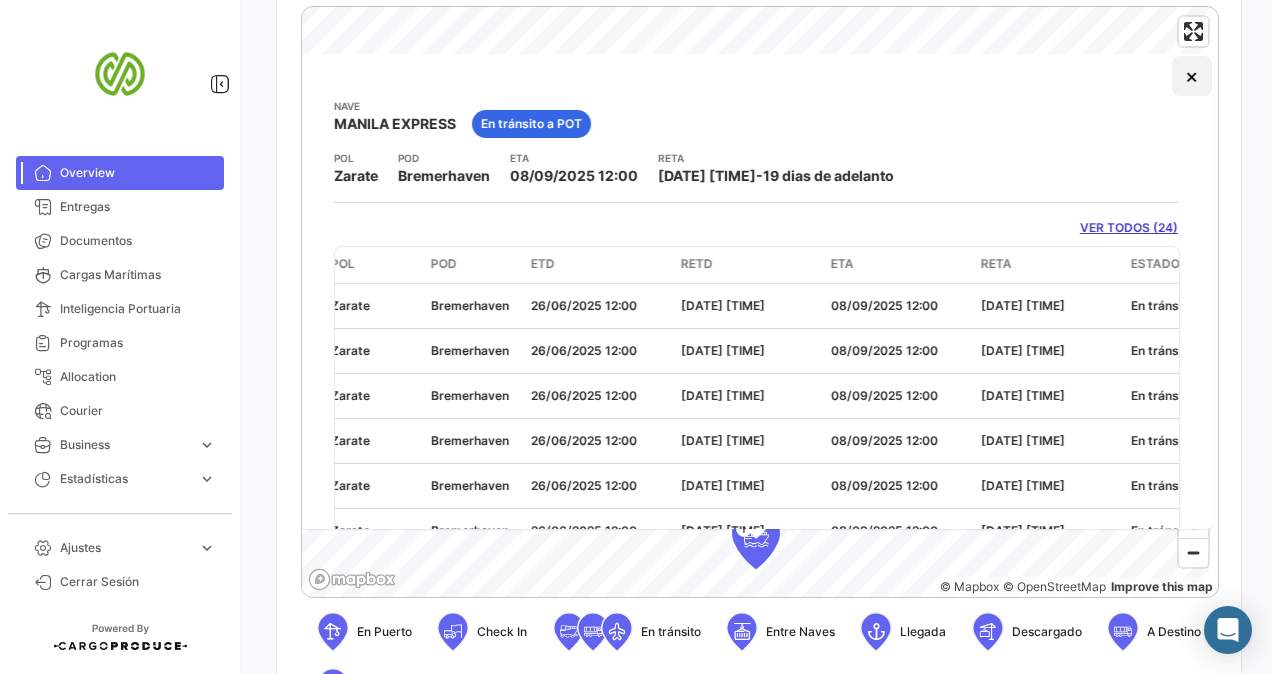 click on "×" 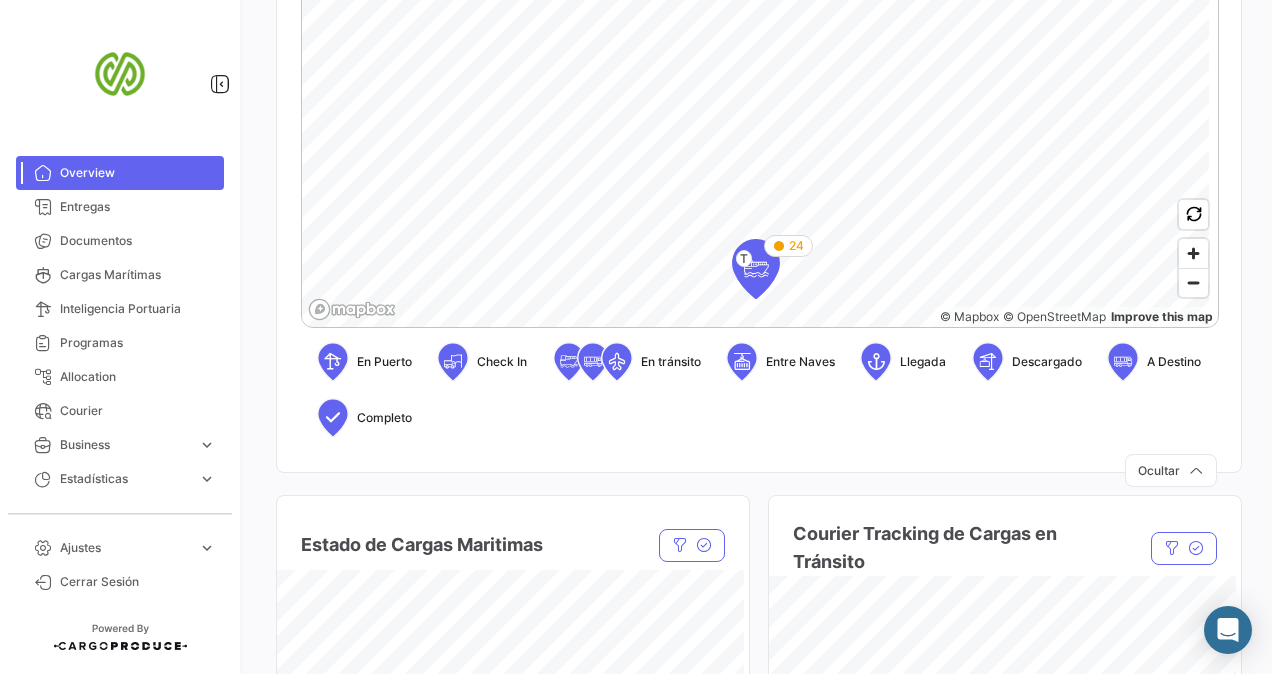 scroll, scrollTop: 716, scrollLeft: 0, axis: vertical 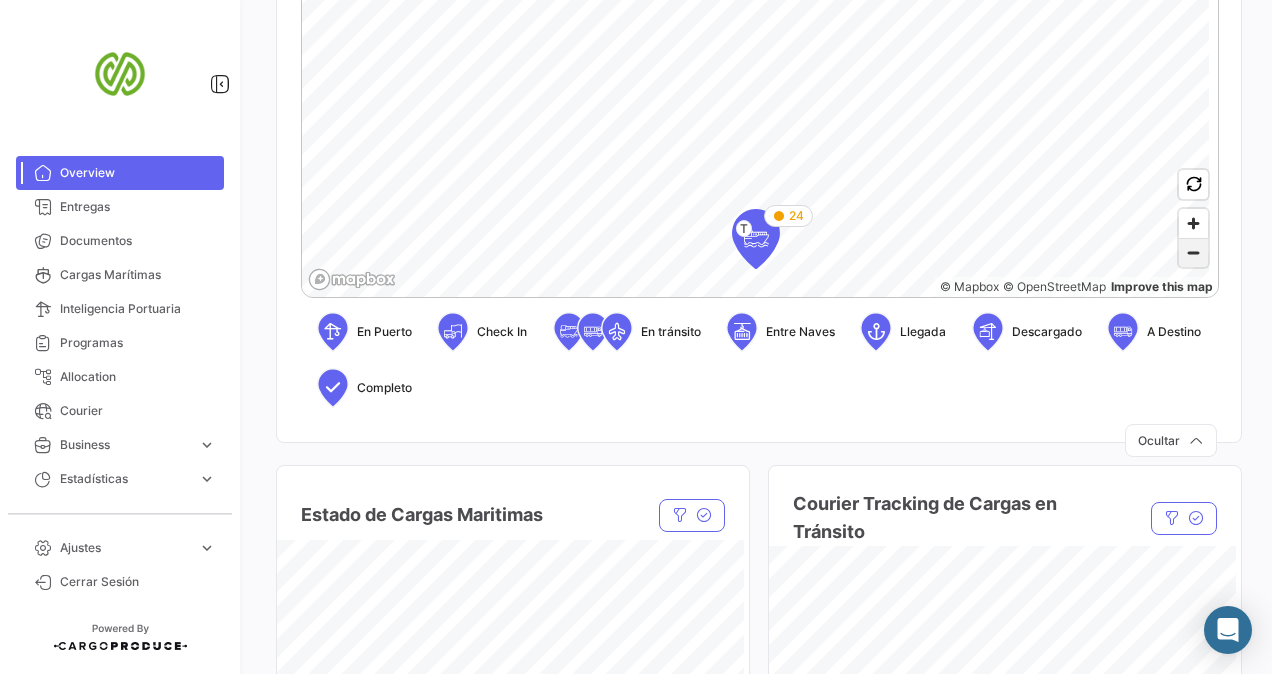 click 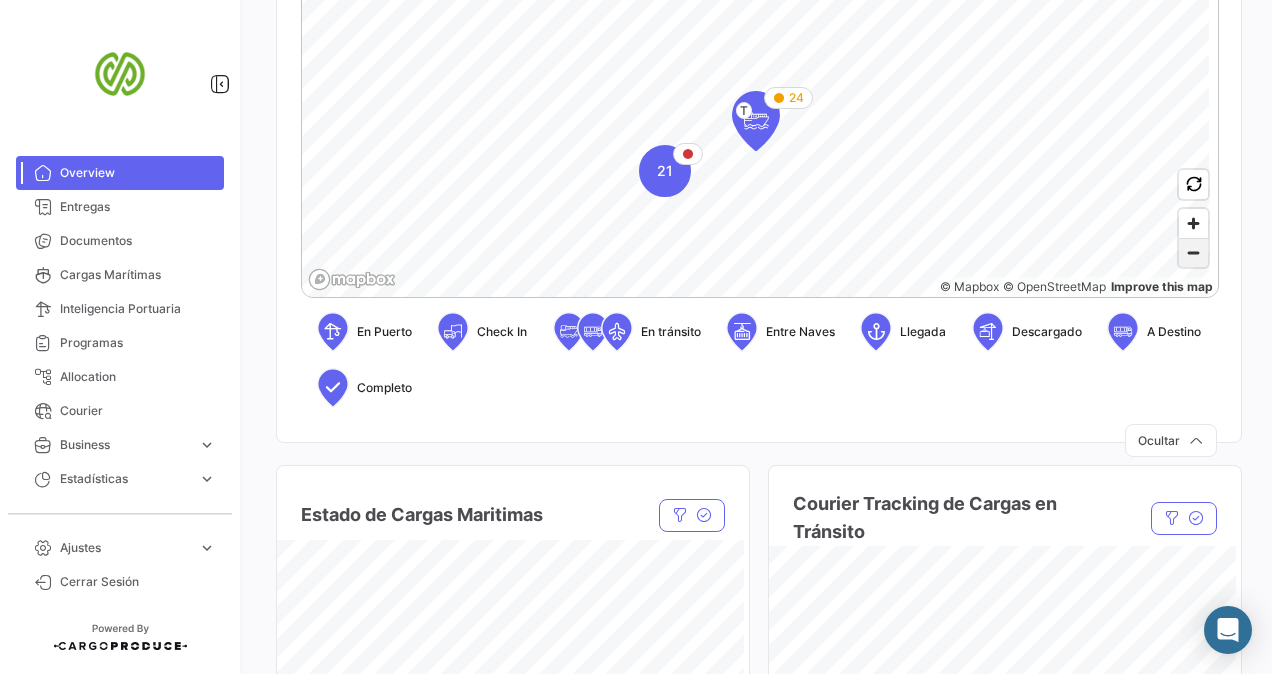 click 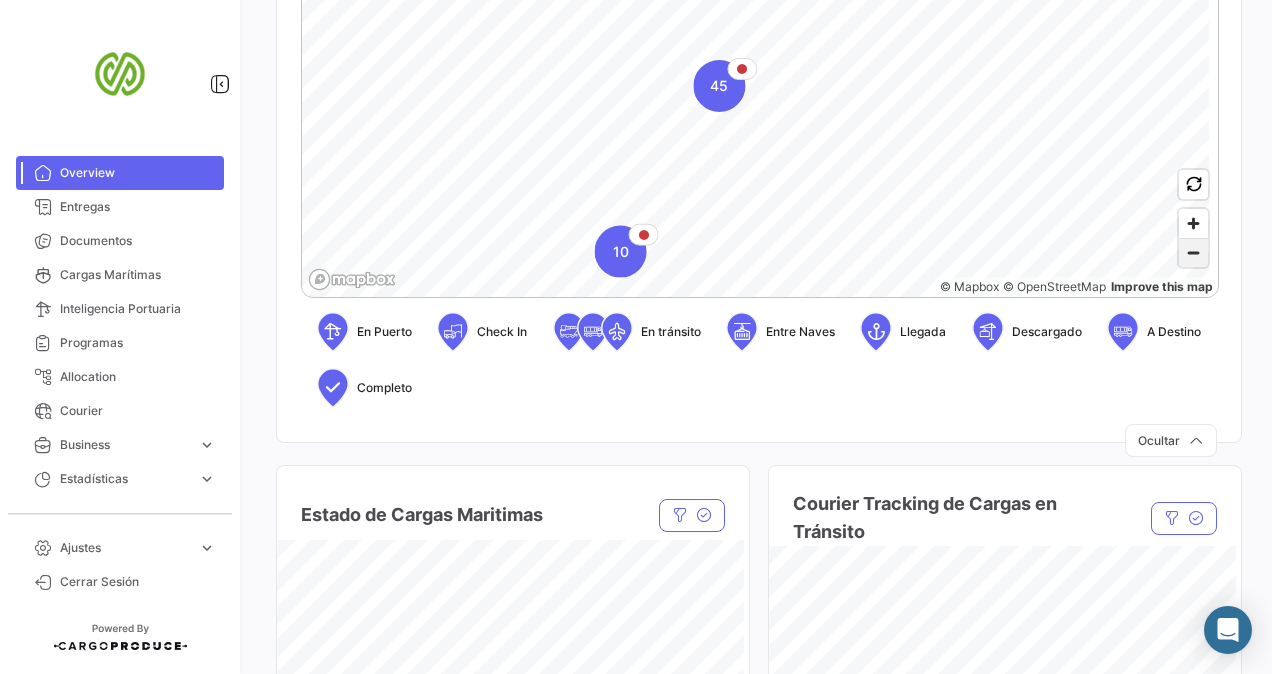 click 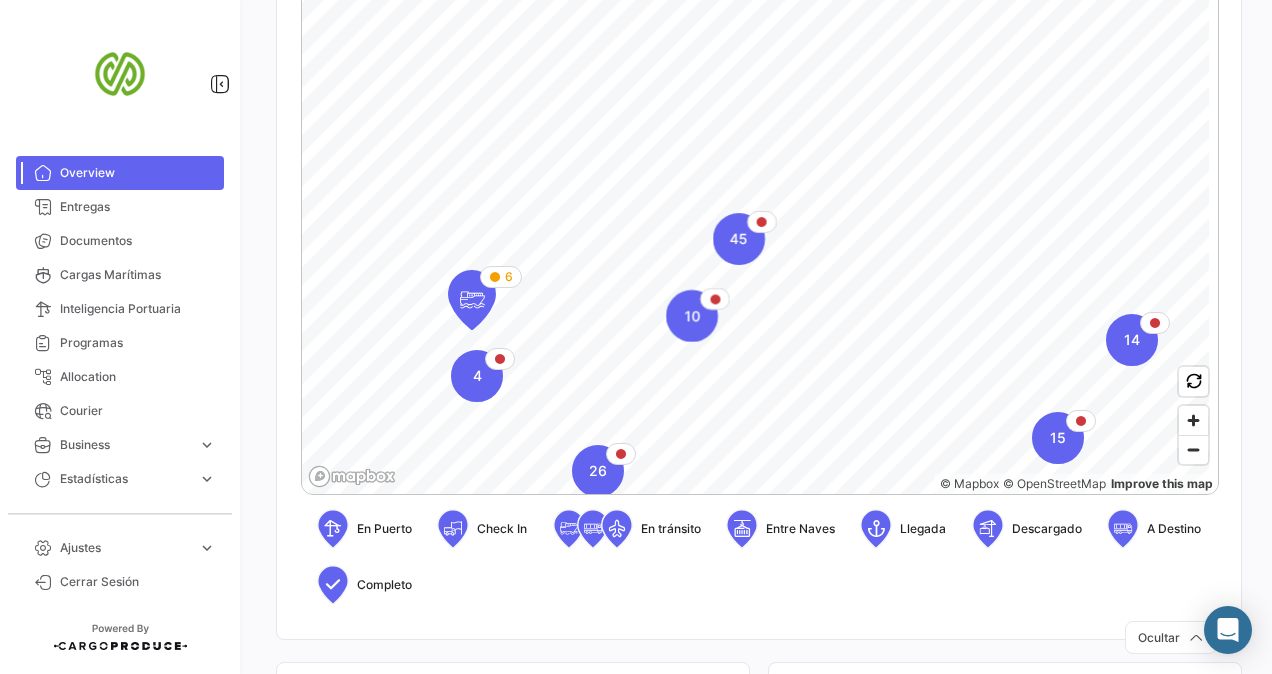 scroll, scrollTop: 515, scrollLeft: 0, axis: vertical 